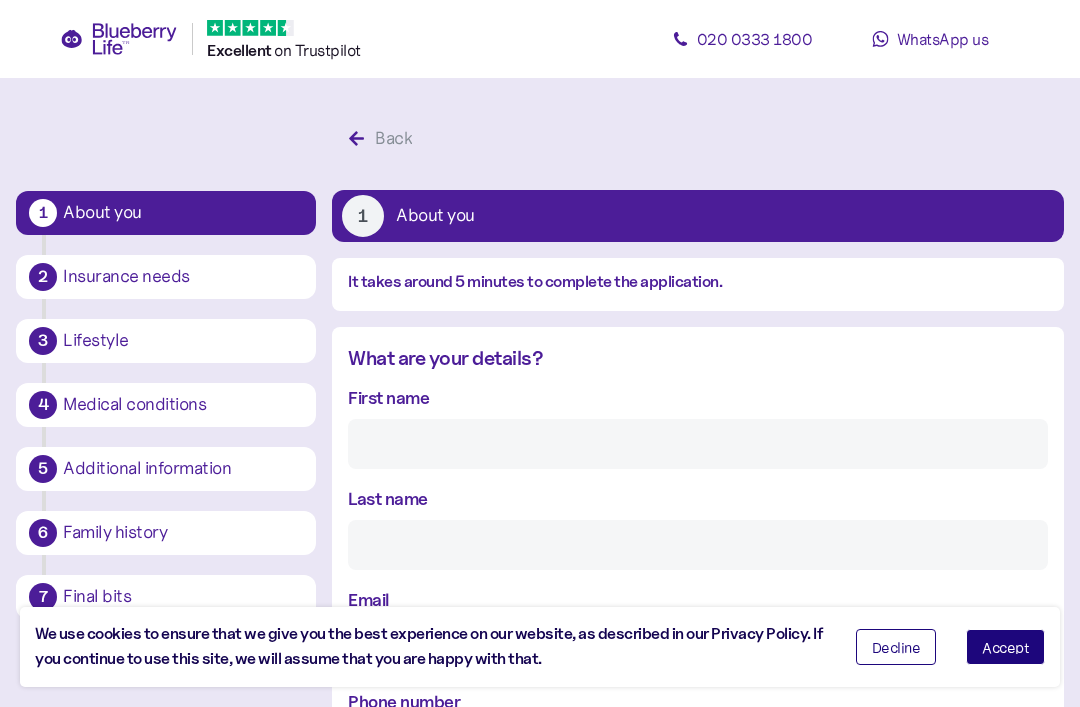 scroll, scrollTop: 1745, scrollLeft: 0, axis: vertical 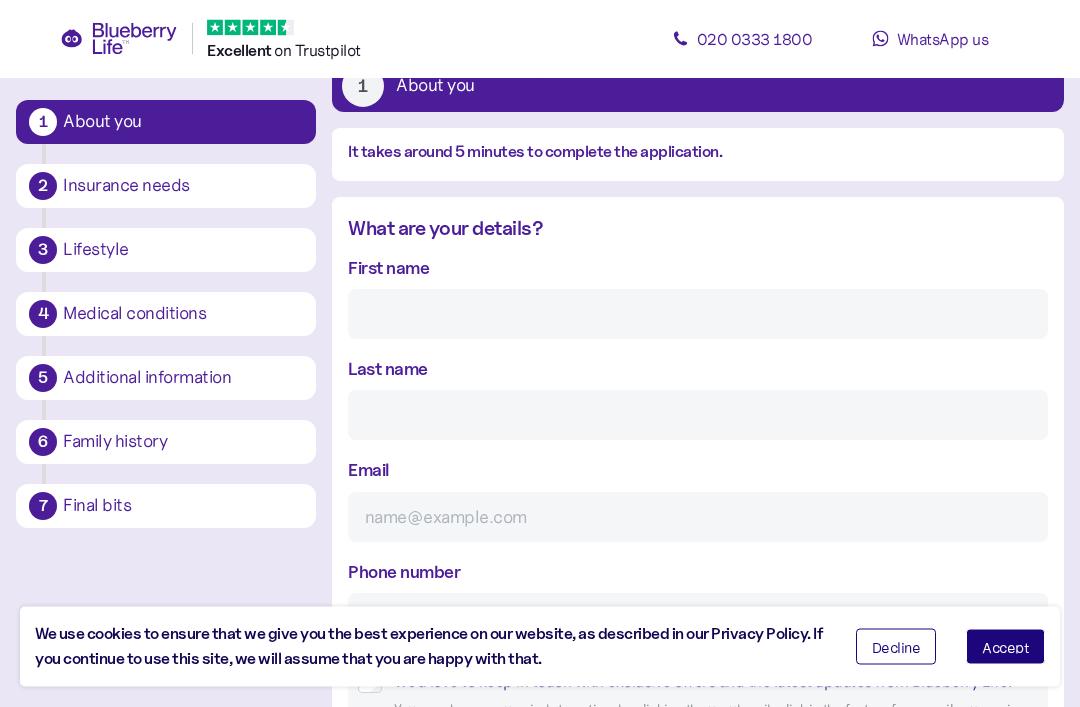 click on "First name" at bounding box center [698, 315] 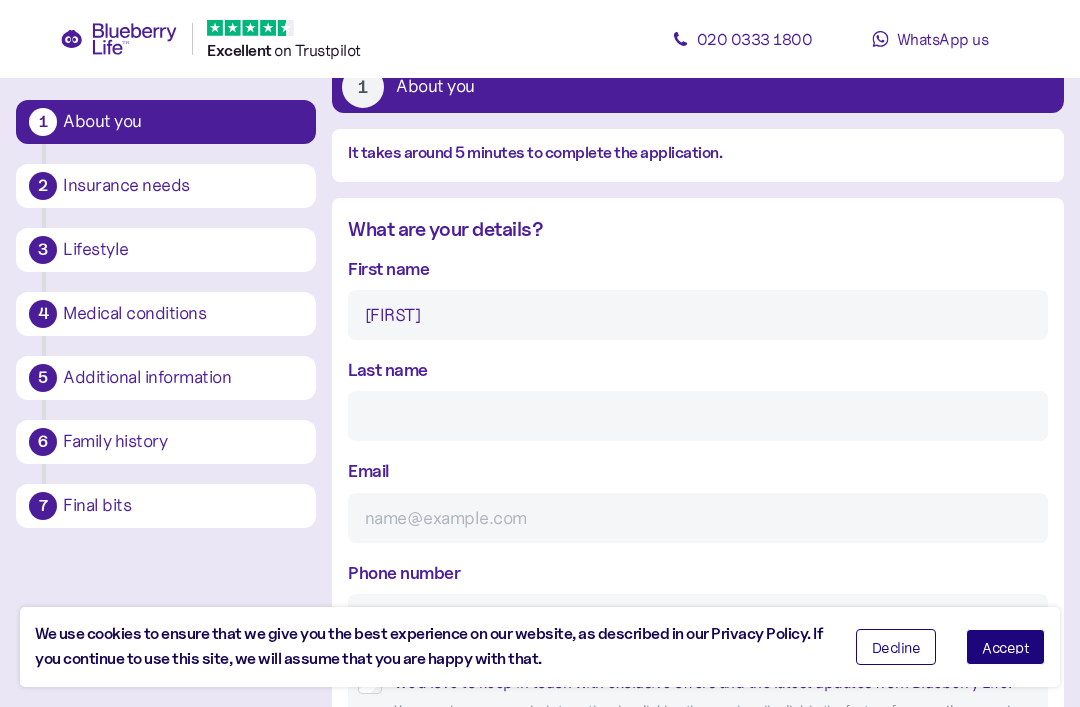 type on "[FIRST]" 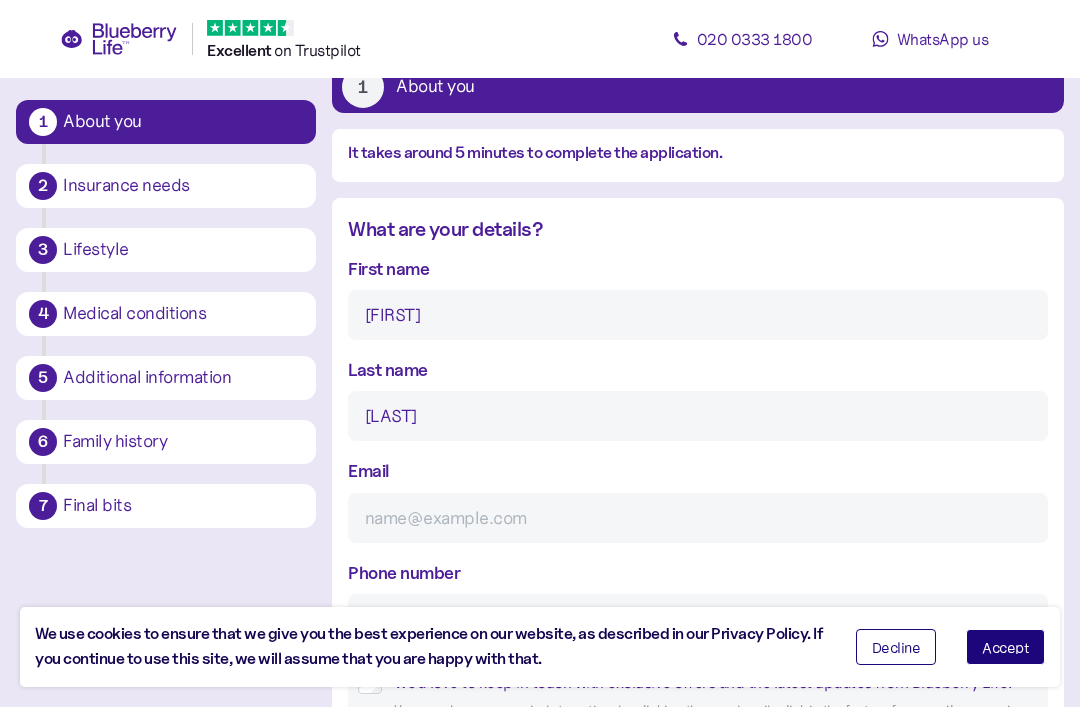 type on "[LAST]" 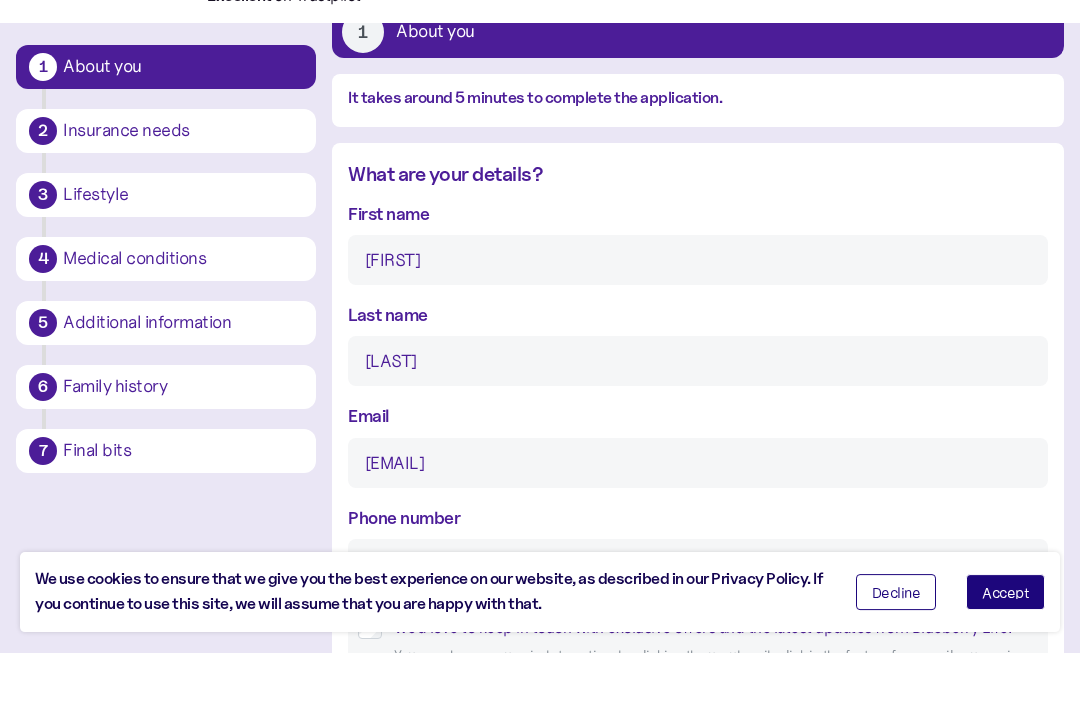 scroll, scrollTop: 152, scrollLeft: 0, axis: vertical 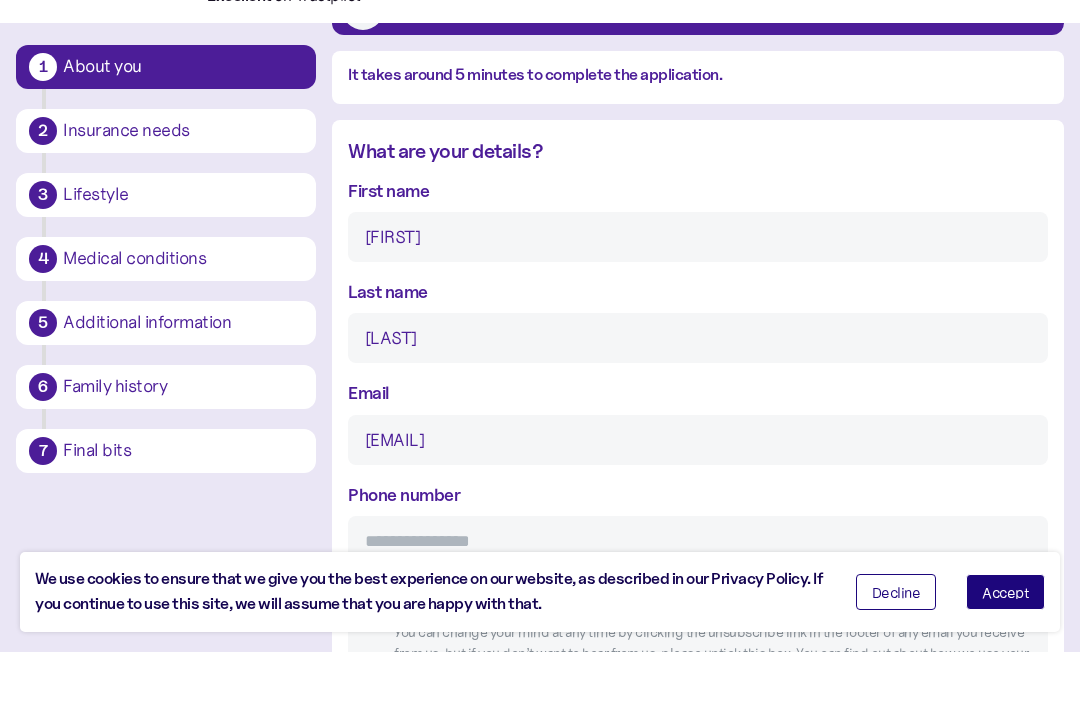 type on "[EMAIL]" 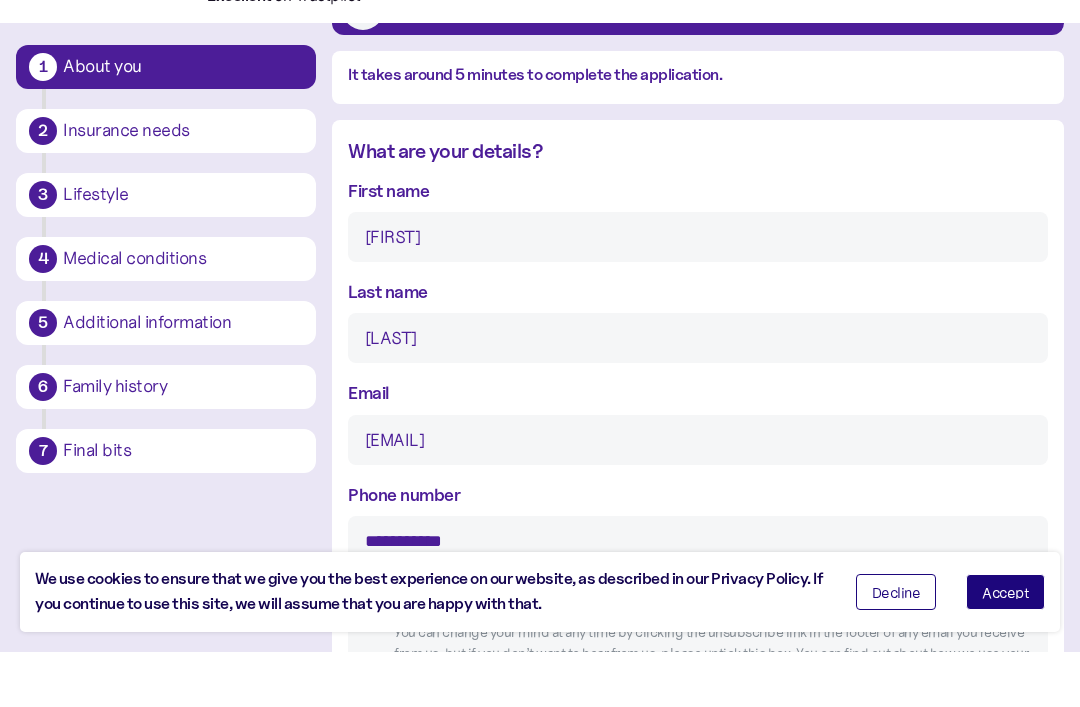 type on "**********" 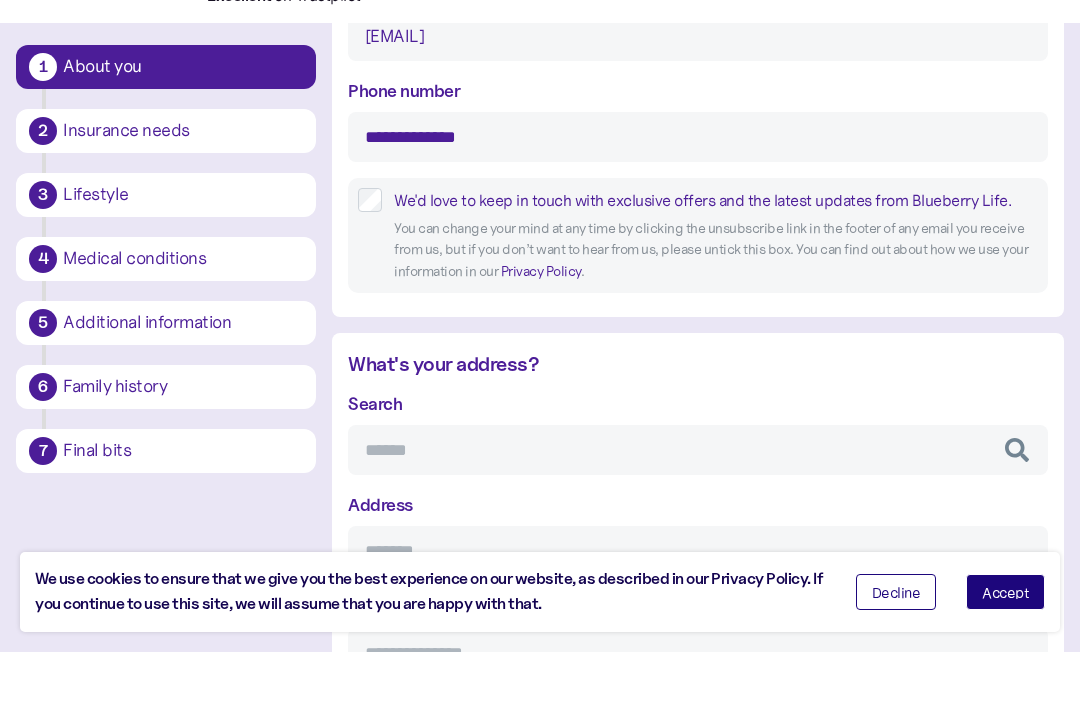 scroll, scrollTop: 561, scrollLeft: 0, axis: vertical 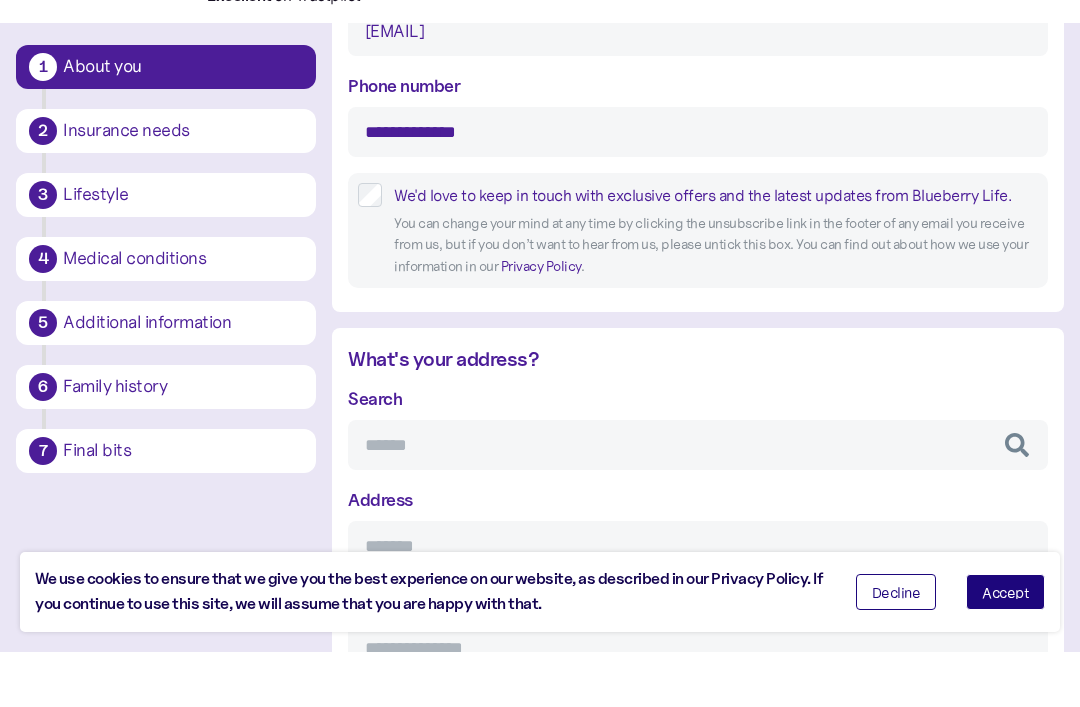 click on "Search" at bounding box center [698, 500] 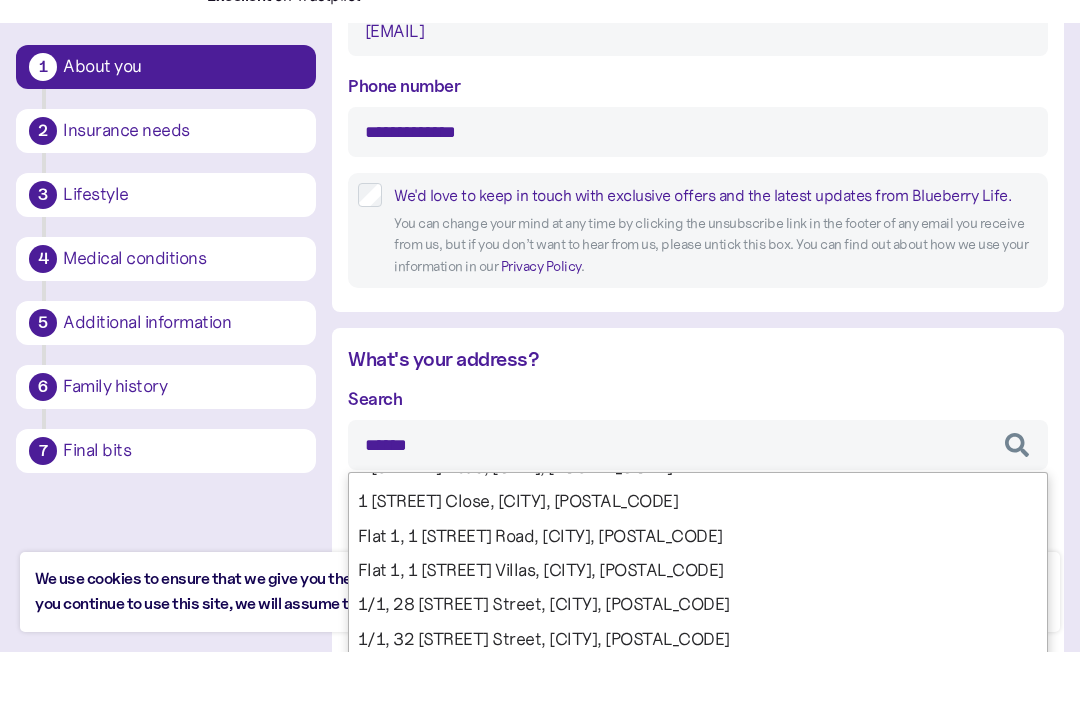 scroll, scrollTop: 90, scrollLeft: 0, axis: vertical 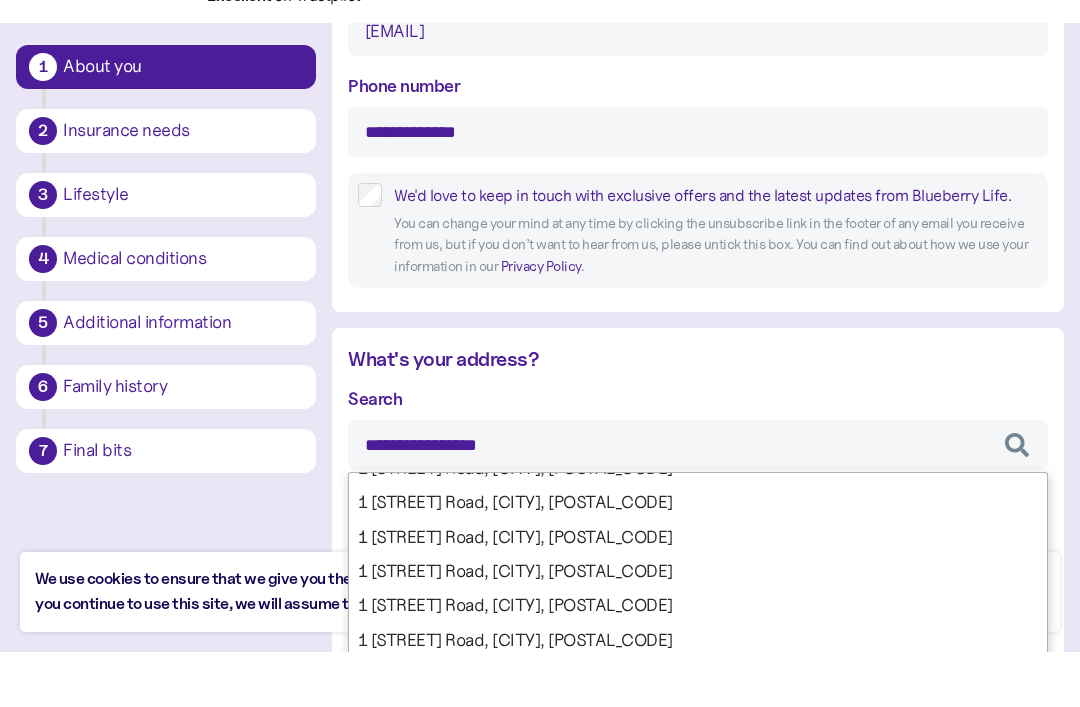type on "**********" 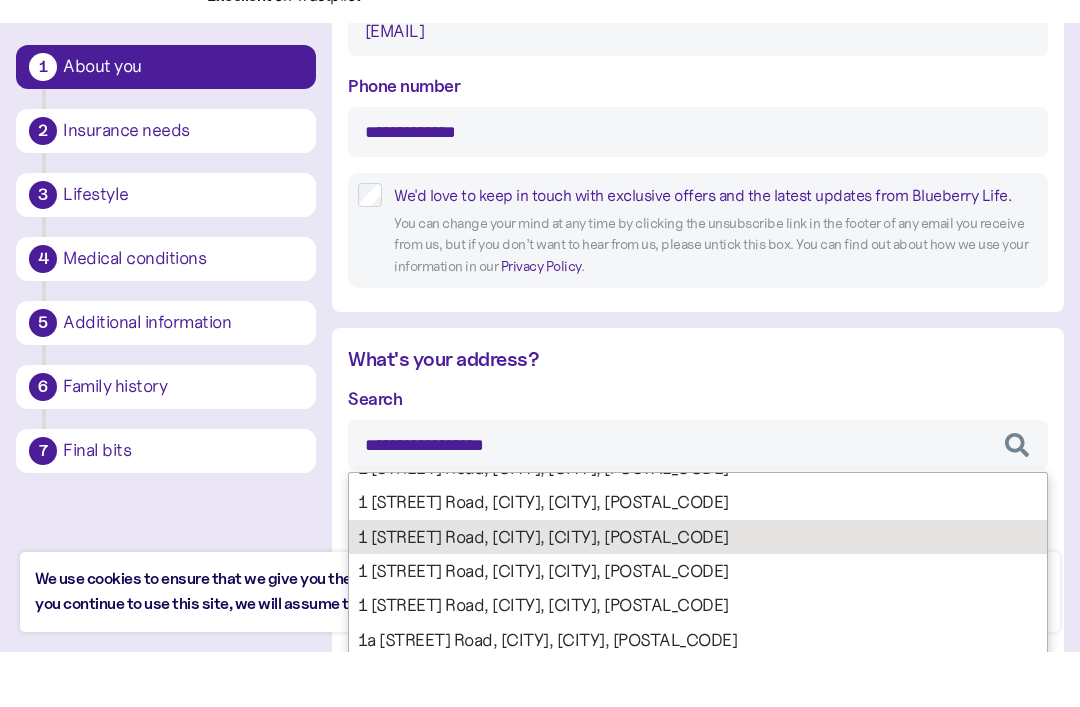 click on "**********" at bounding box center (698, 736) 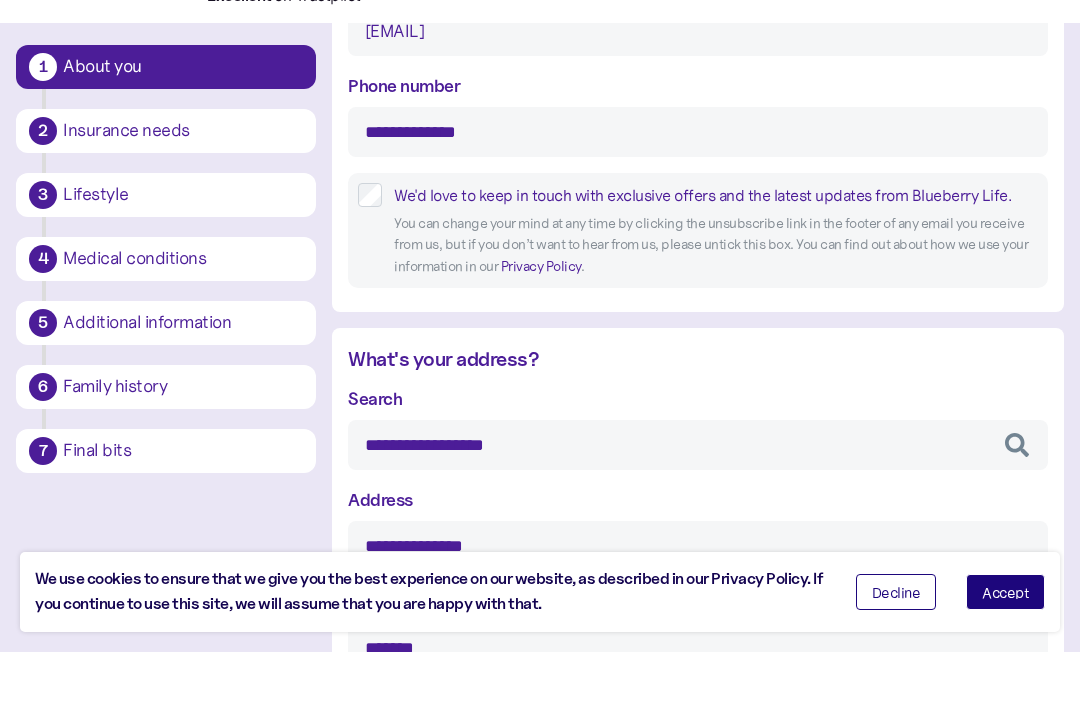type on "**********" 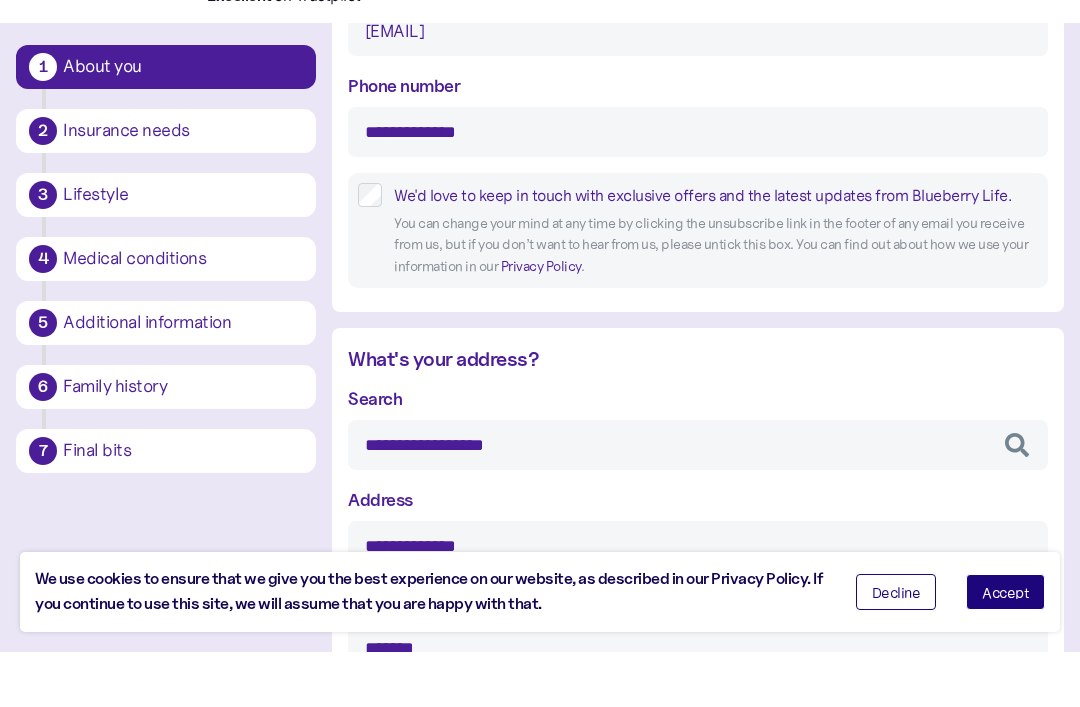 type on "**********" 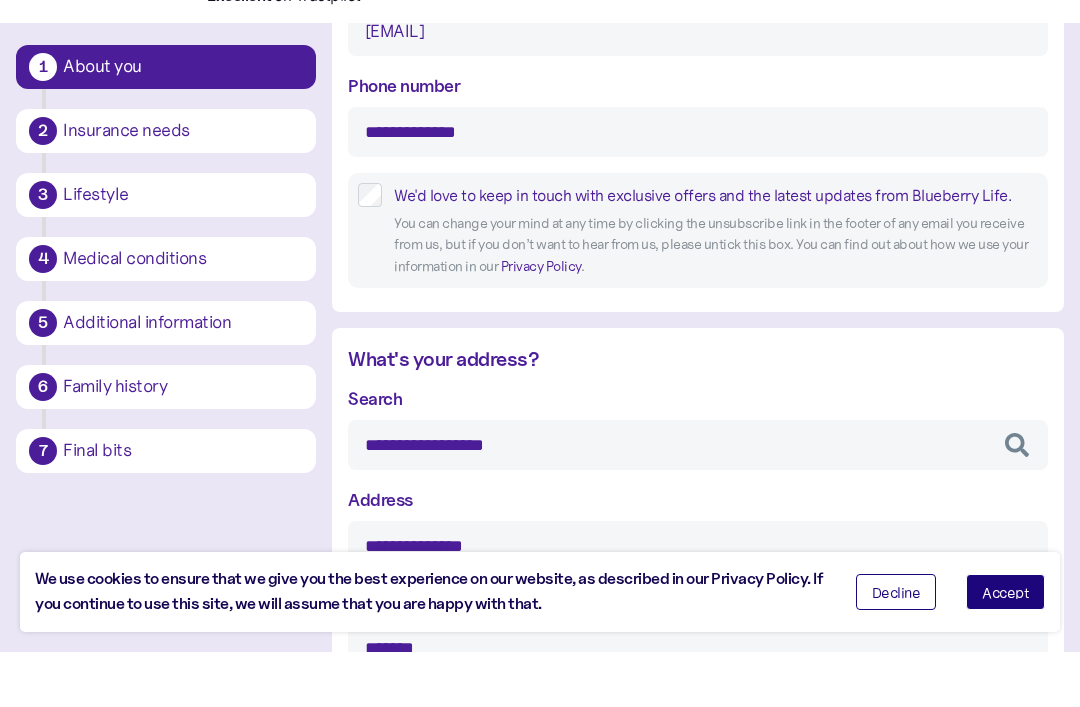 click on "**********" at bounding box center [698, 500] 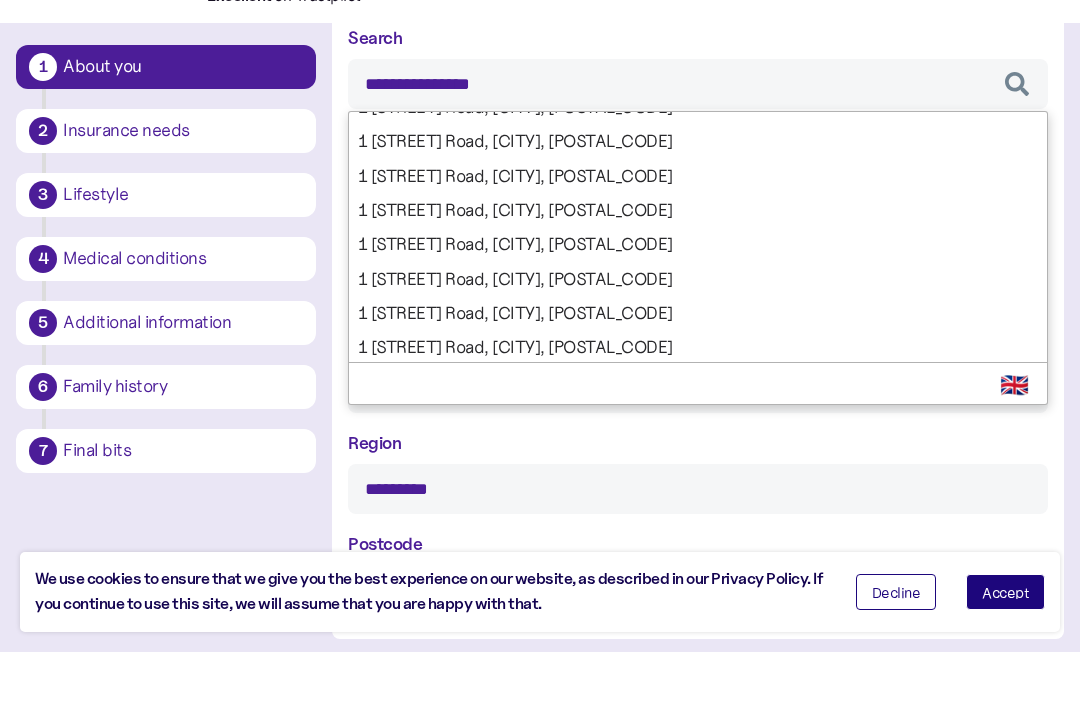 scroll, scrollTop: 931, scrollLeft: 0, axis: vertical 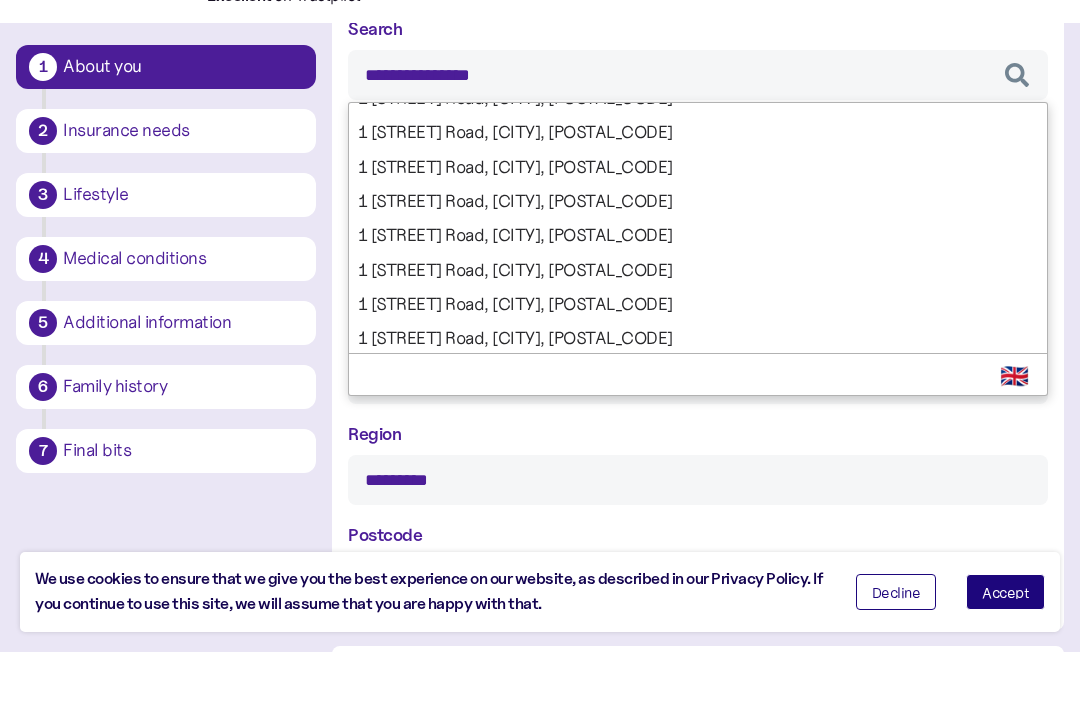 type on "**********" 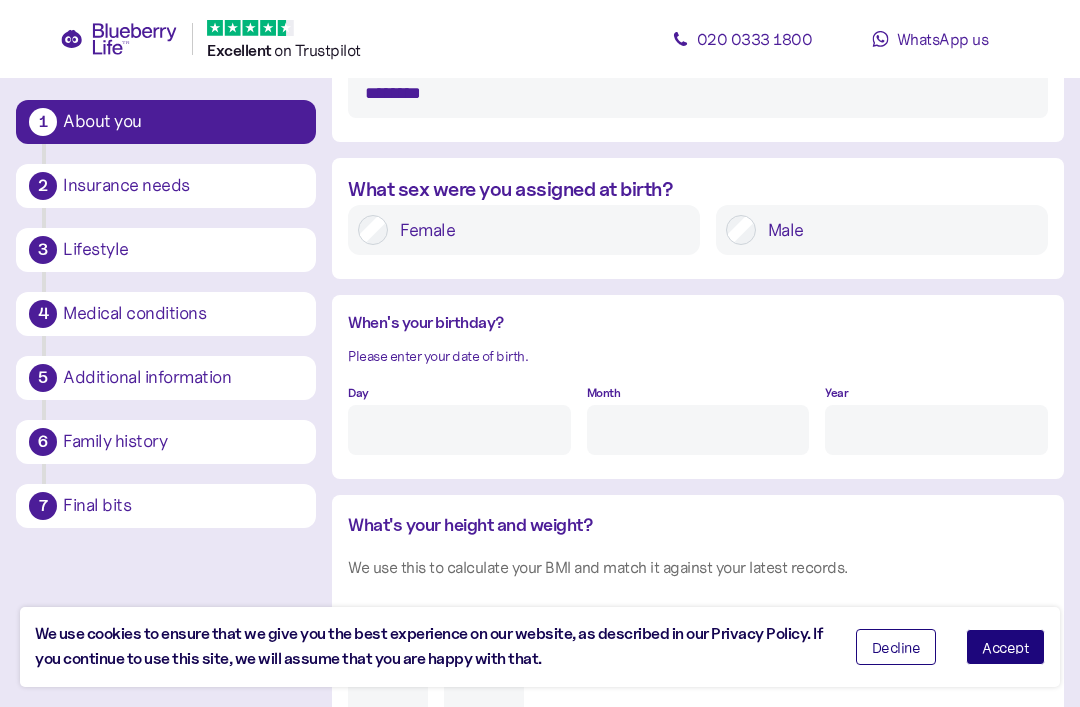 scroll, scrollTop: 1475, scrollLeft: 0, axis: vertical 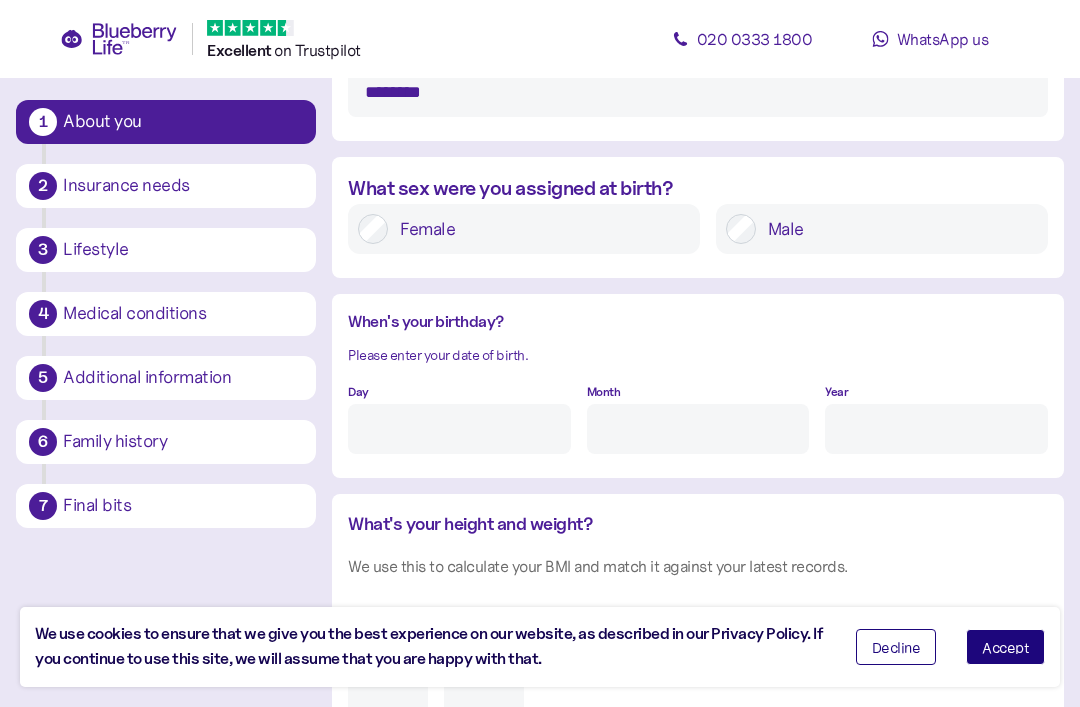 click on "Day" at bounding box center (459, 429) 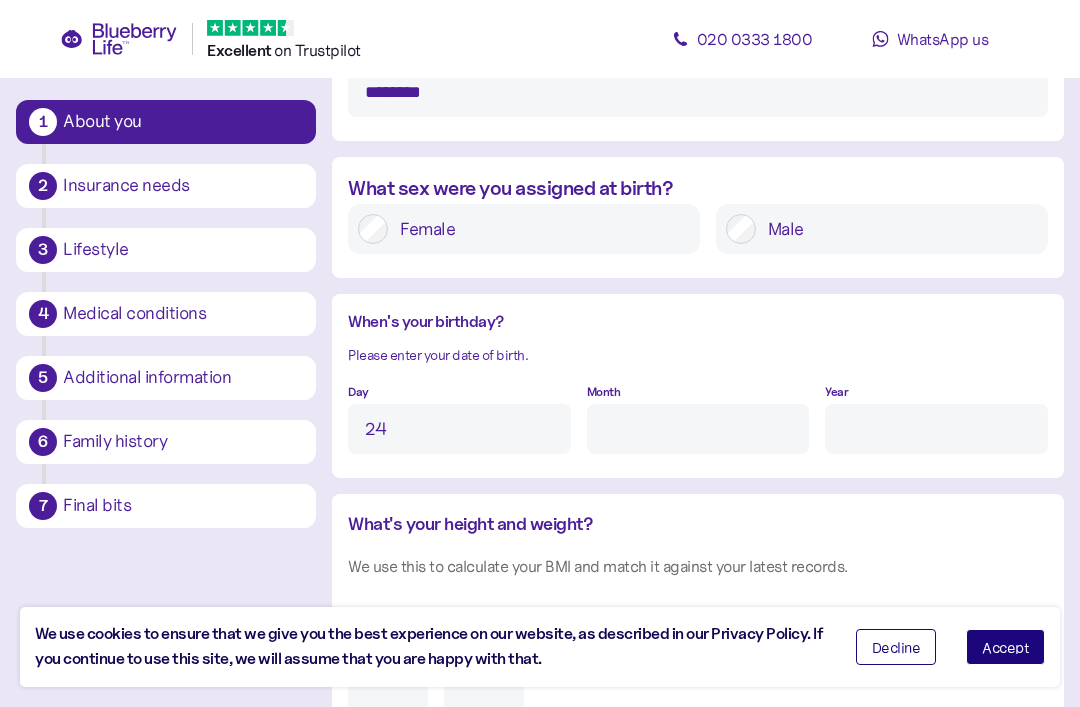 type on "24" 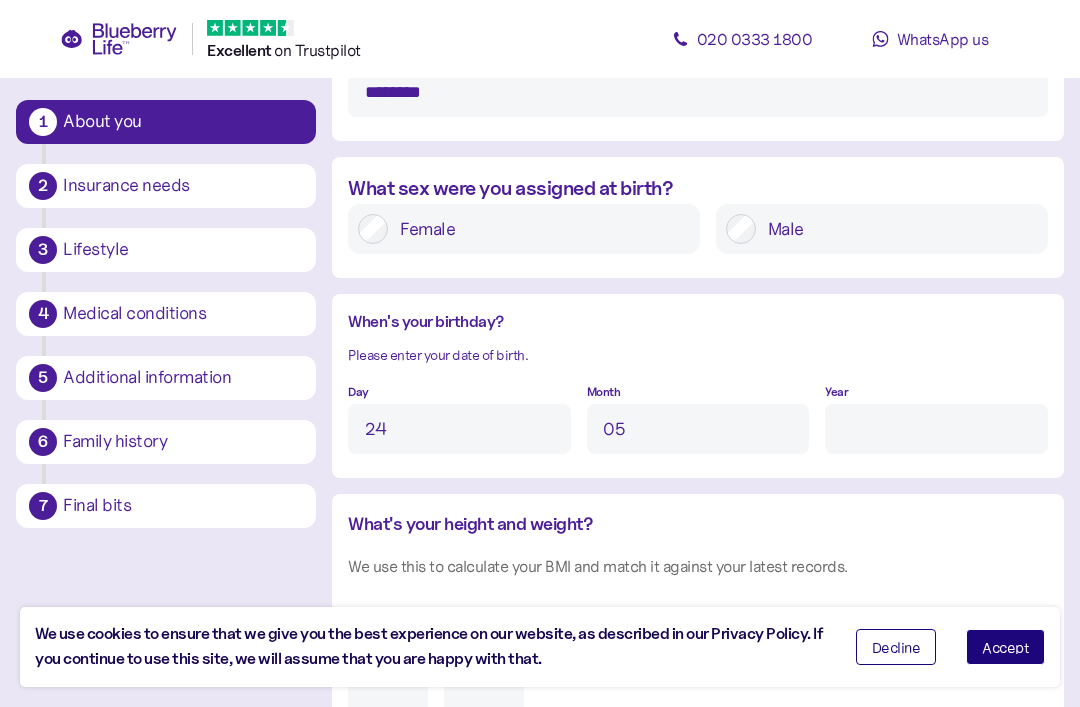 click on "Year" at bounding box center [936, 429] 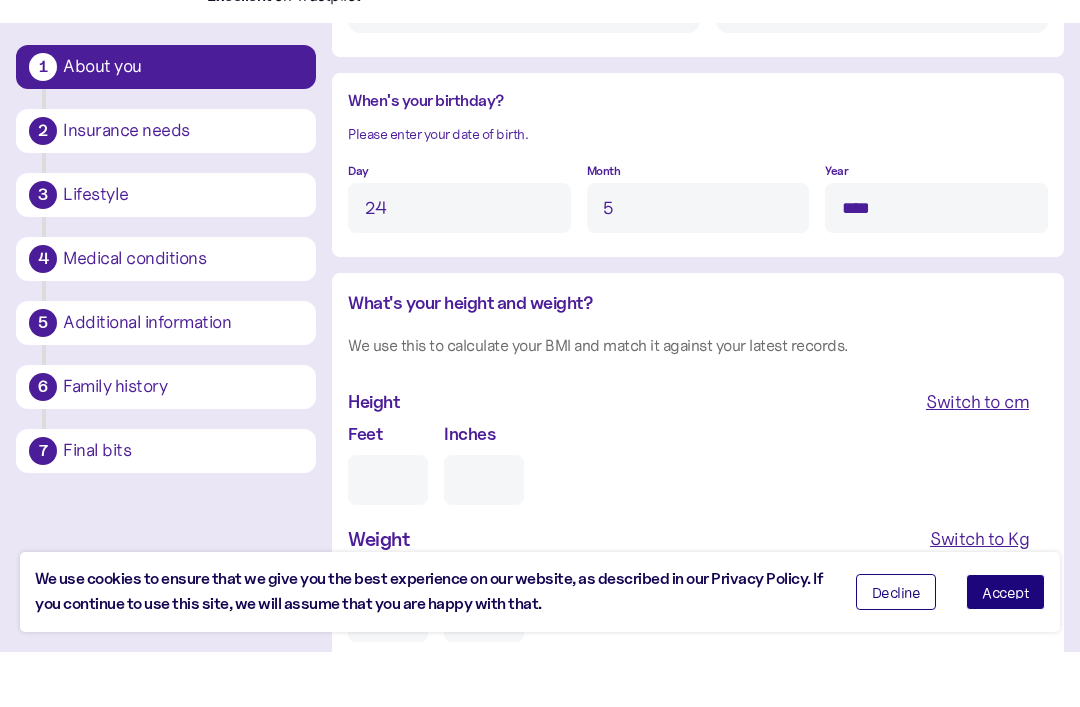 scroll, scrollTop: 1659, scrollLeft: 0, axis: vertical 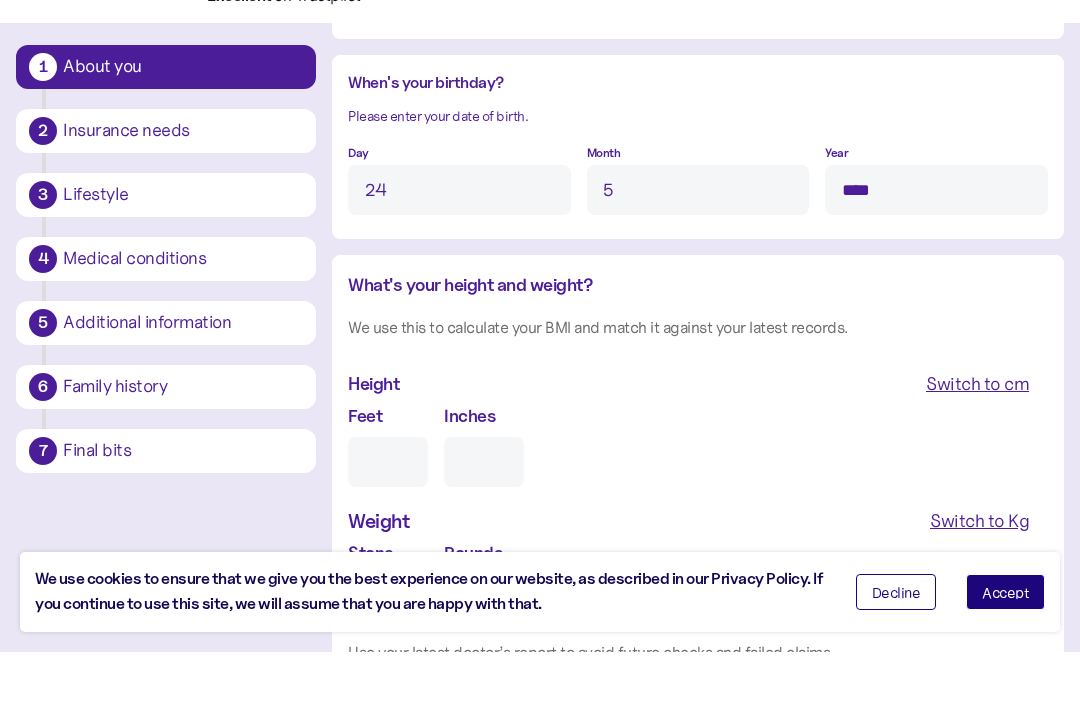 type on "****" 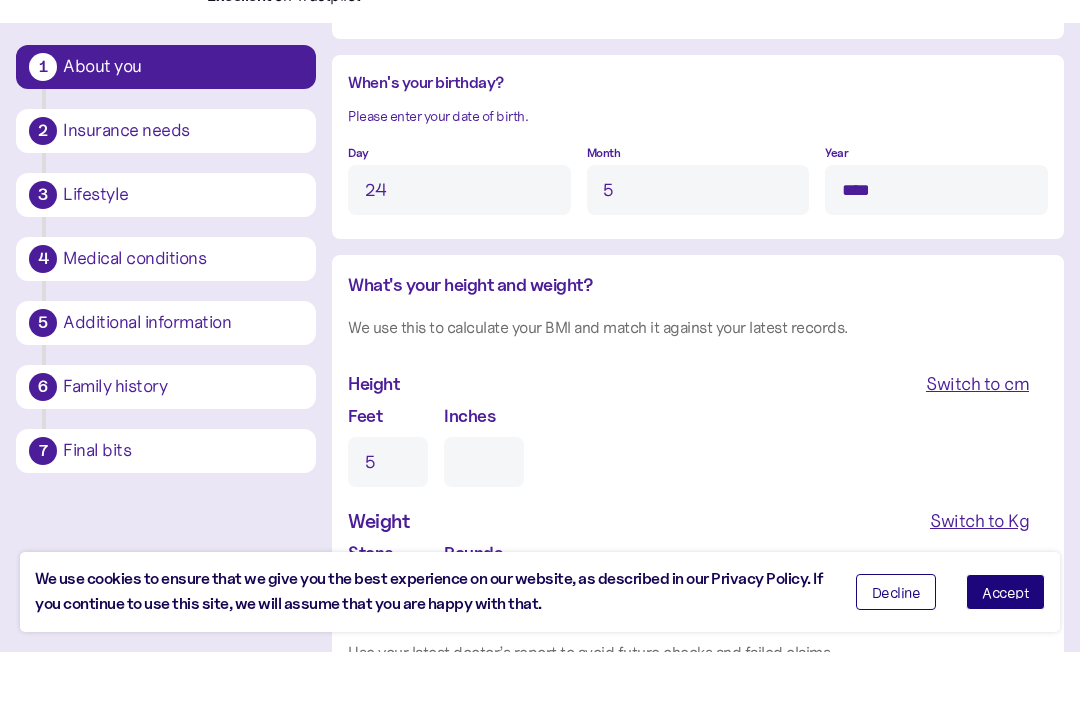 type on "0" 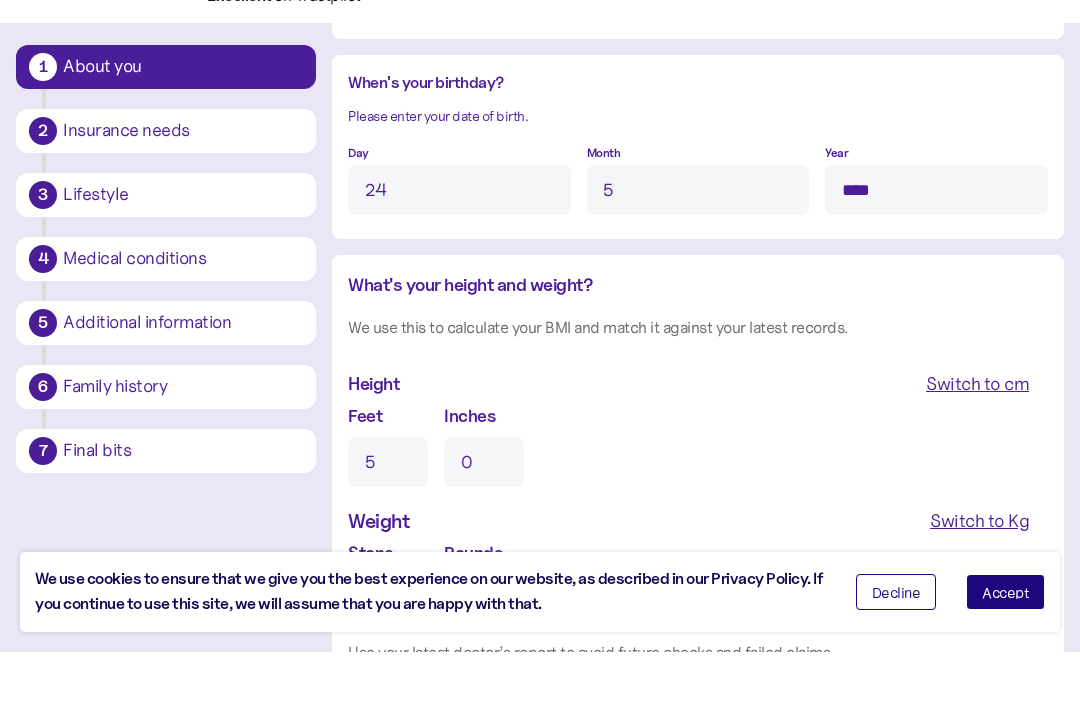type on "5" 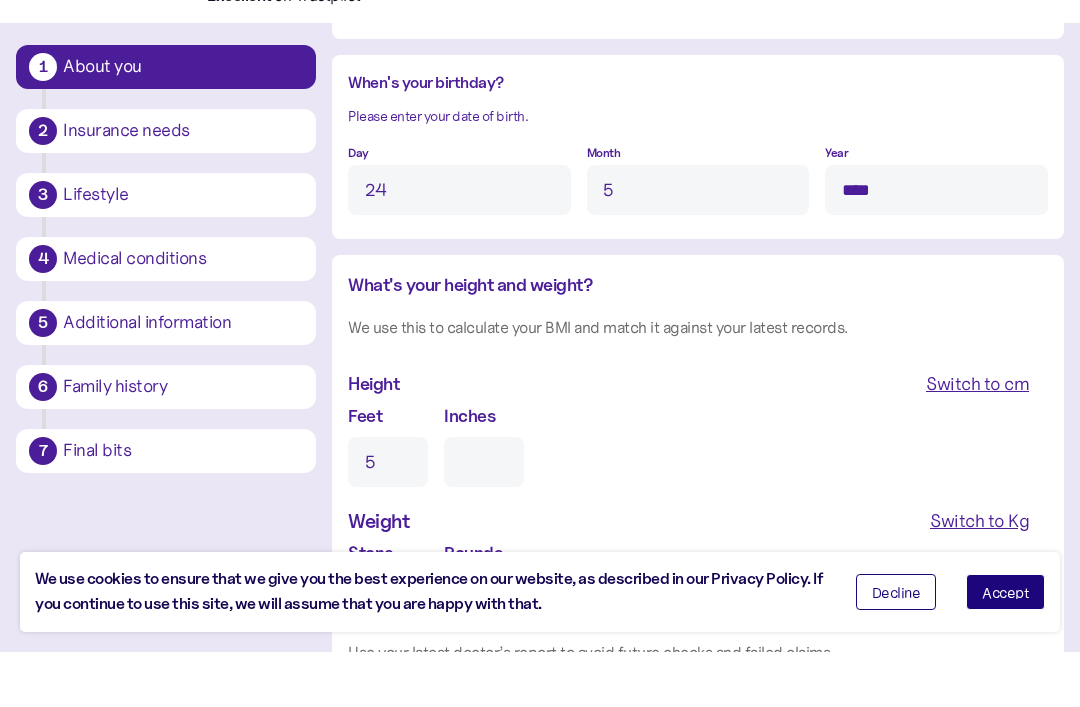 type on "0" 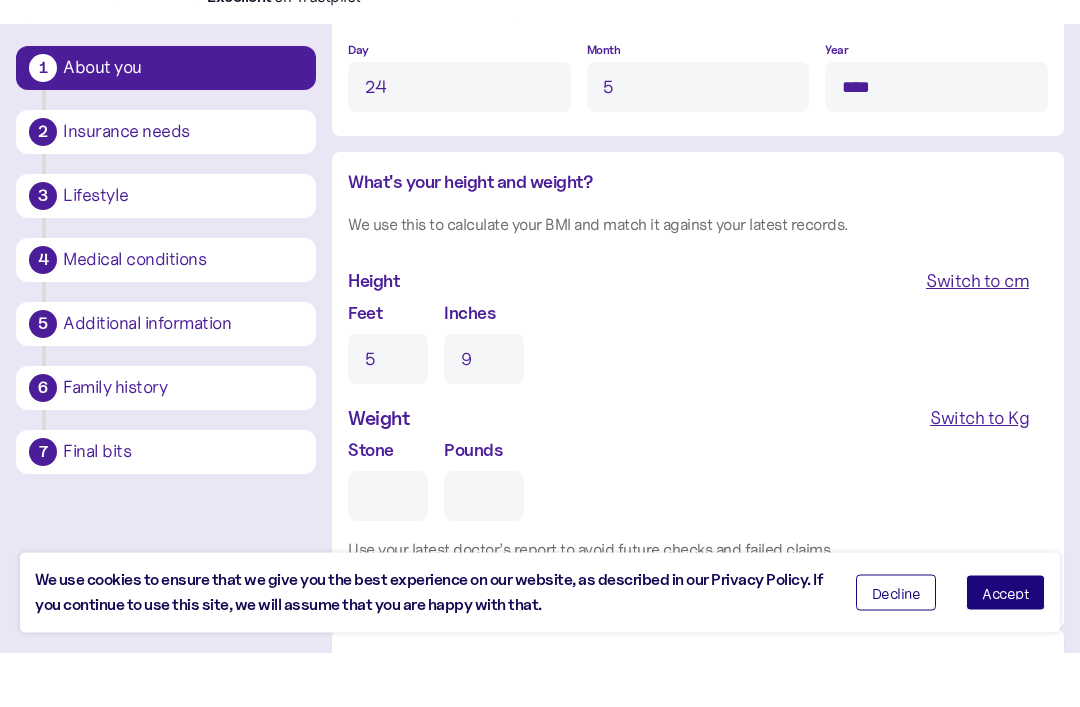 scroll, scrollTop: 1766, scrollLeft: 0, axis: vertical 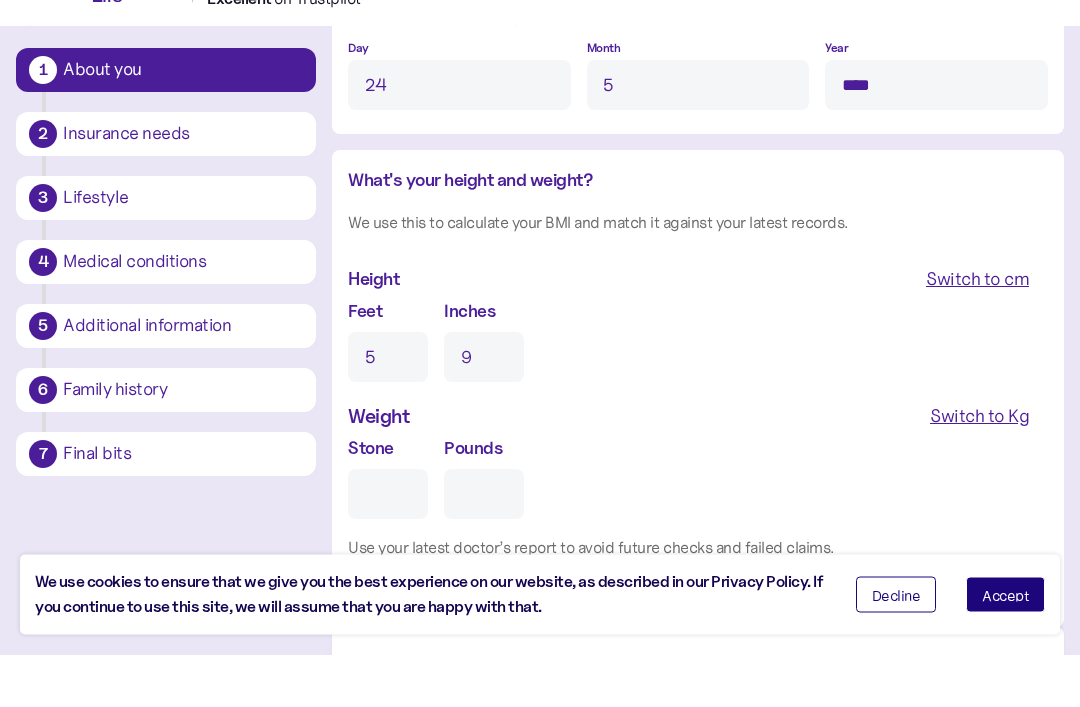 type on "9" 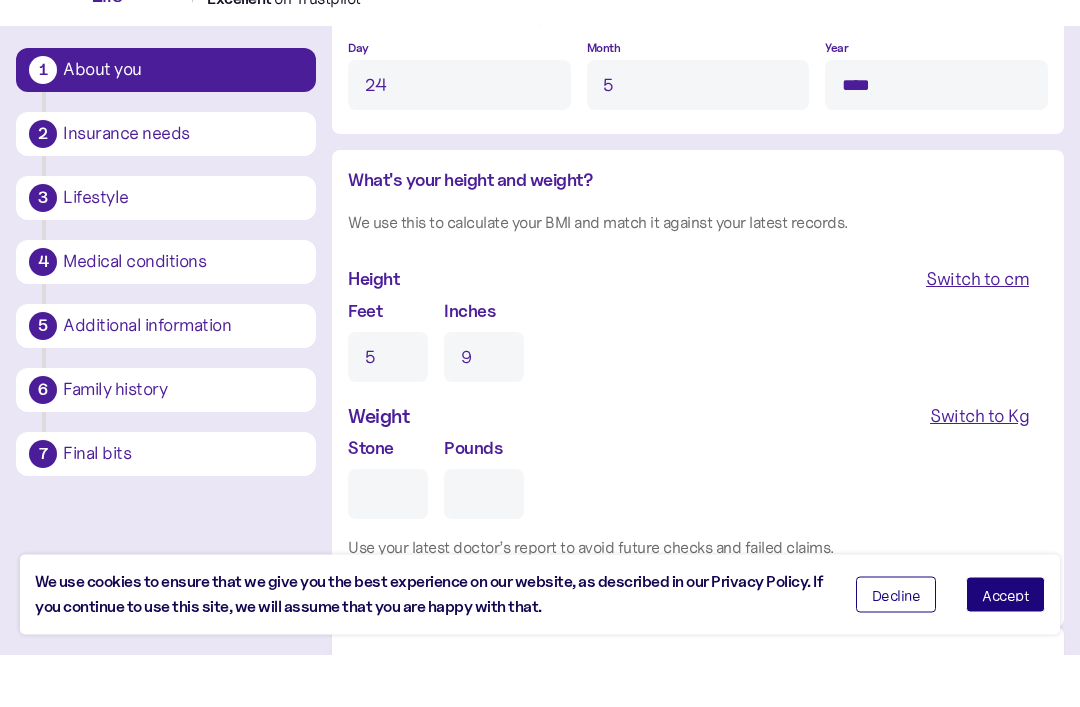 type on "1" 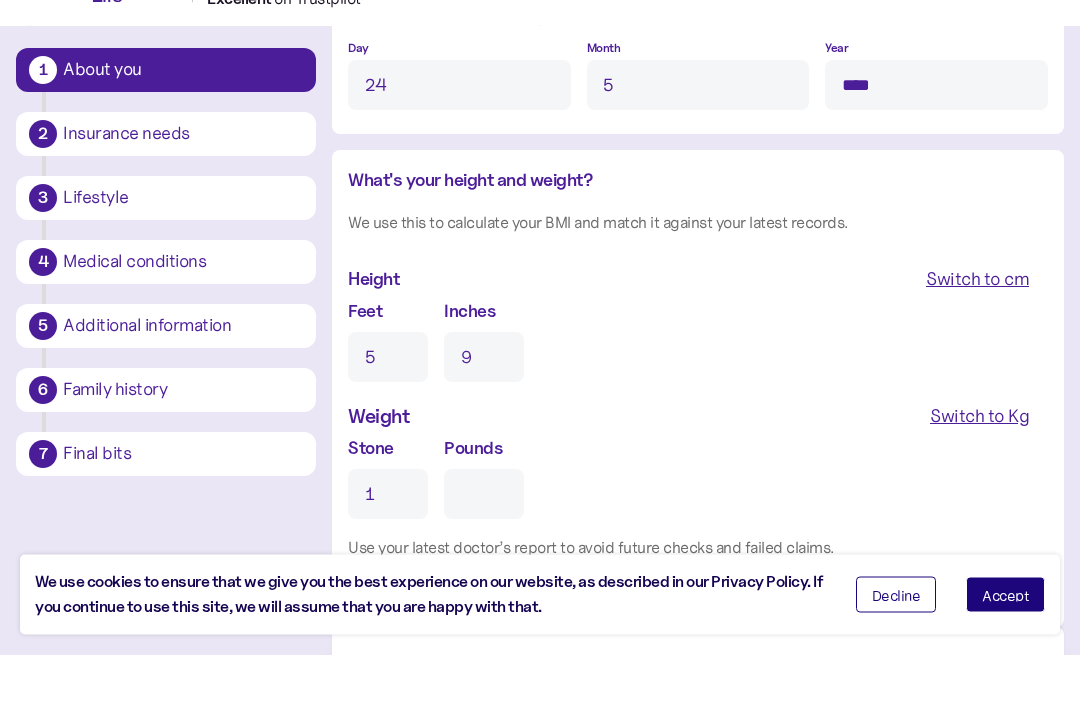 type on "0" 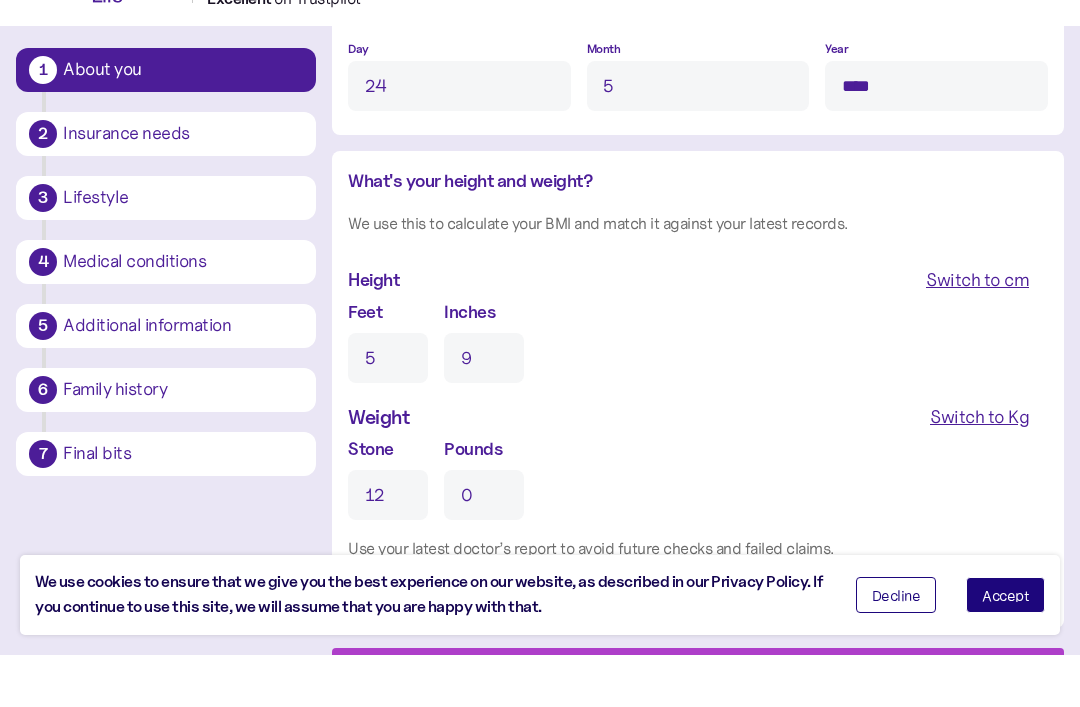 type on "12" 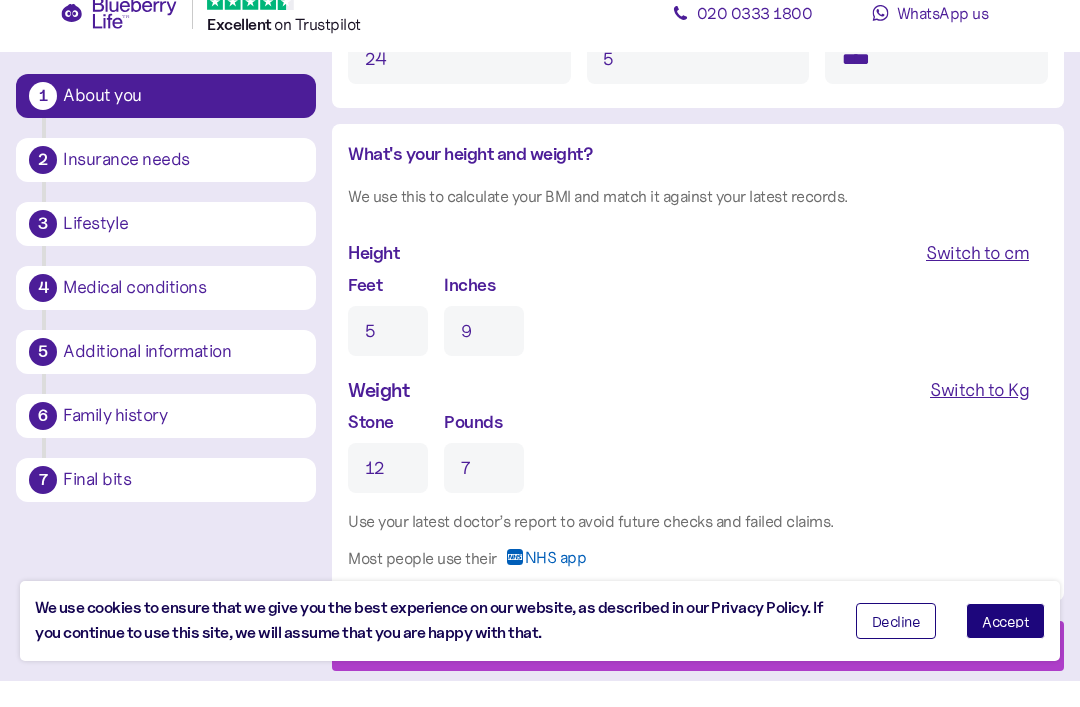 scroll, scrollTop: 1871, scrollLeft: 0, axis: vertical 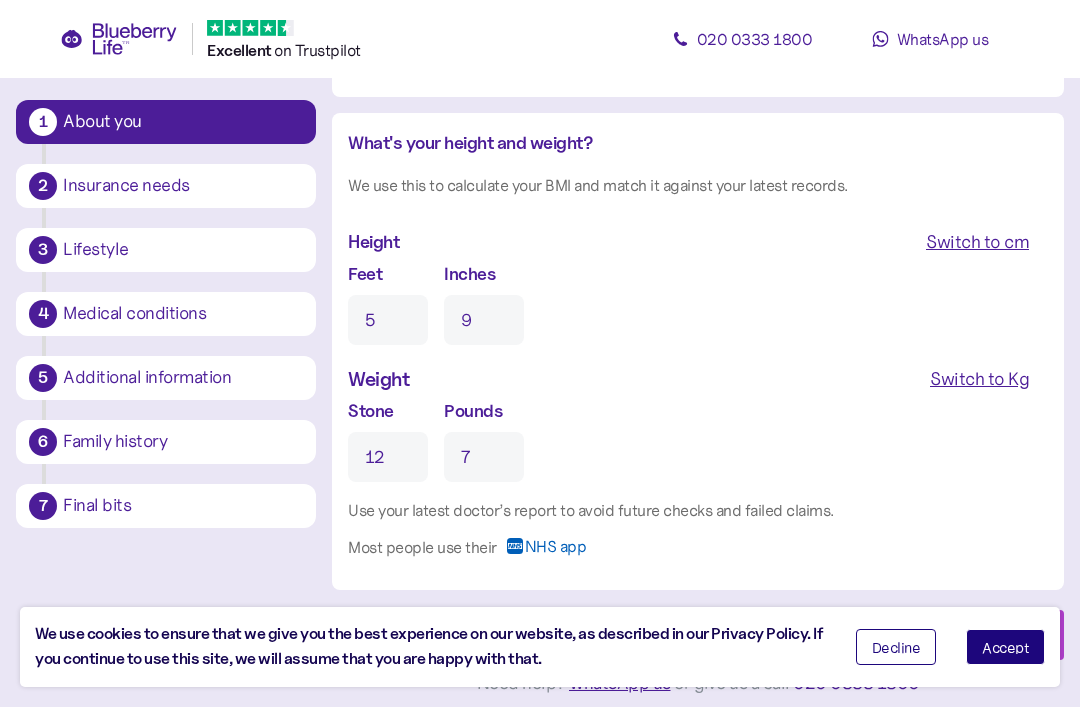 type on "7" 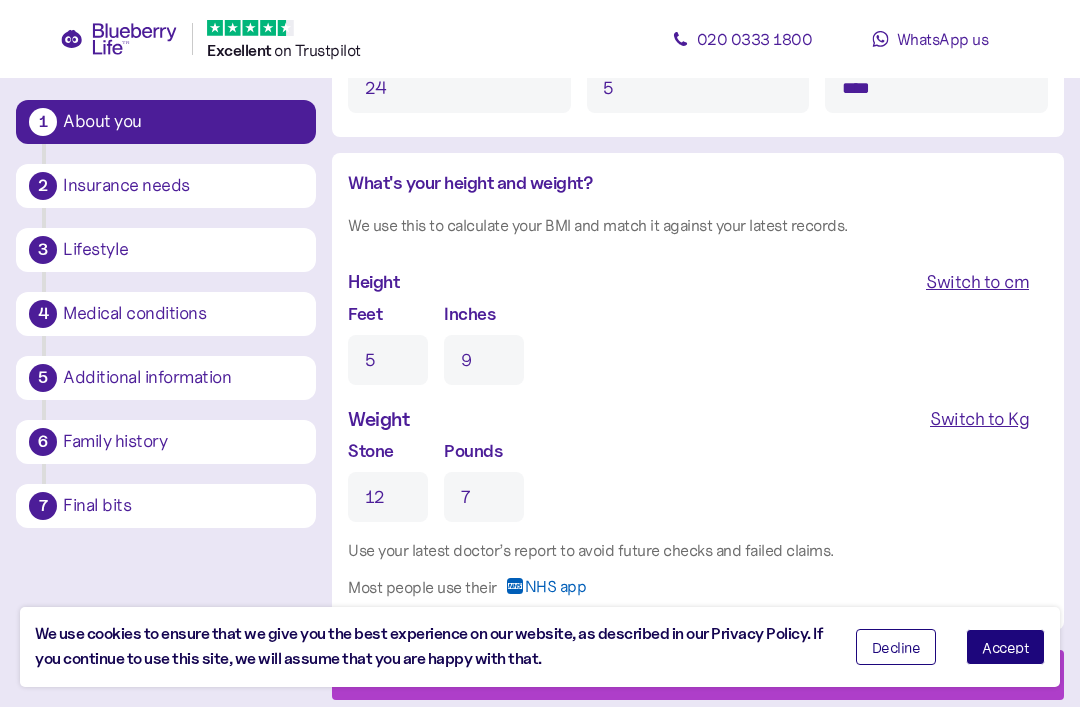 click on "Next" at bounding box center [702, 675] 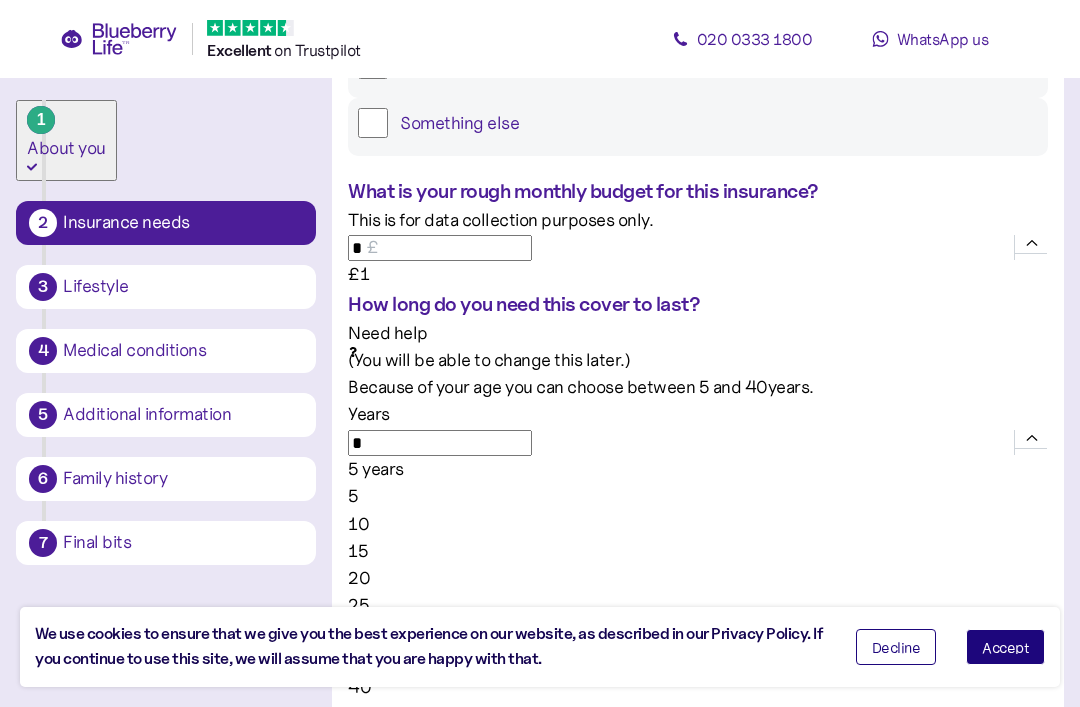 scroll, scrollTop: 431, scrollLeft: 0, axis: vertical 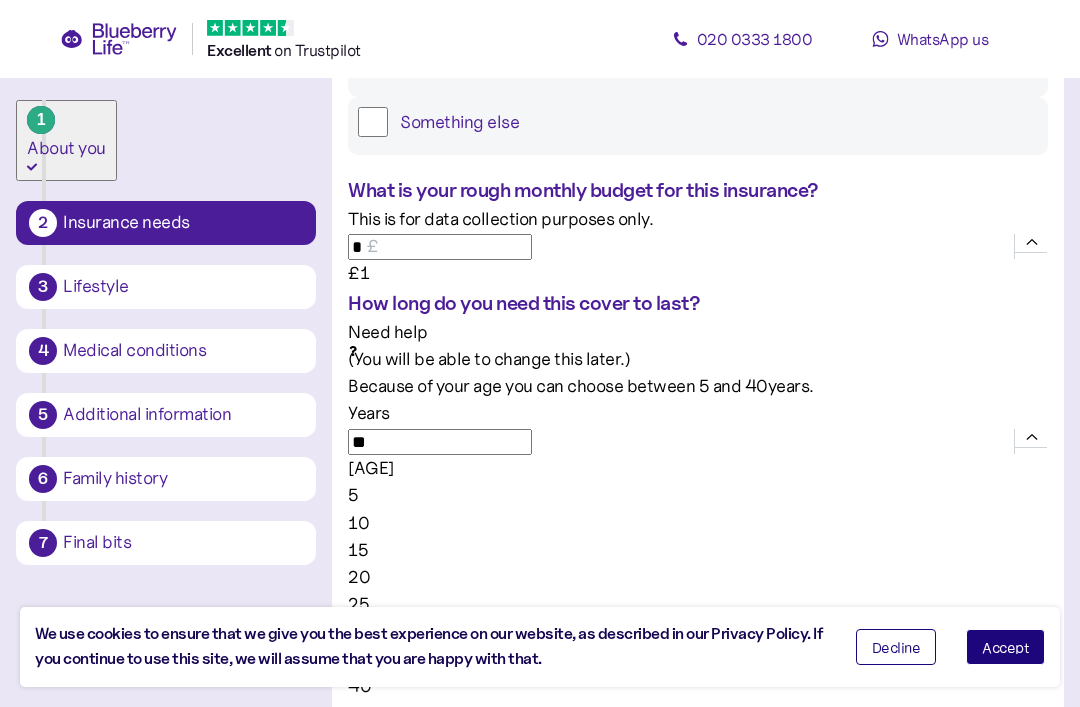 type on "**" 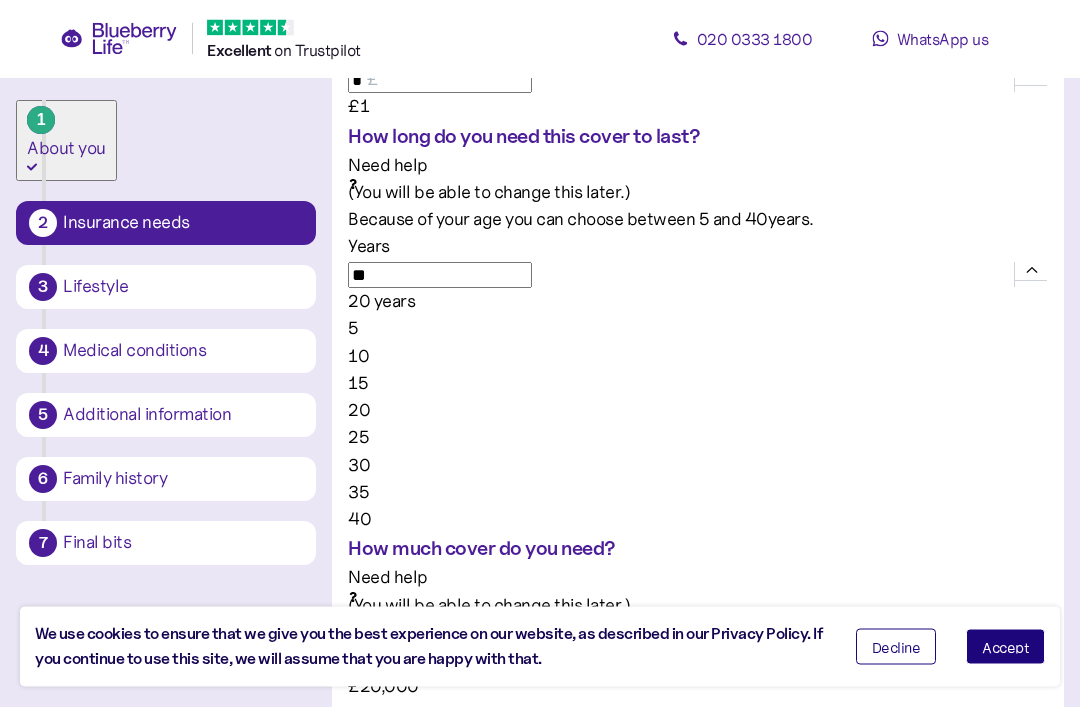 scroll, scrollTop: 598, scrollLeft: 0, axis: vertical 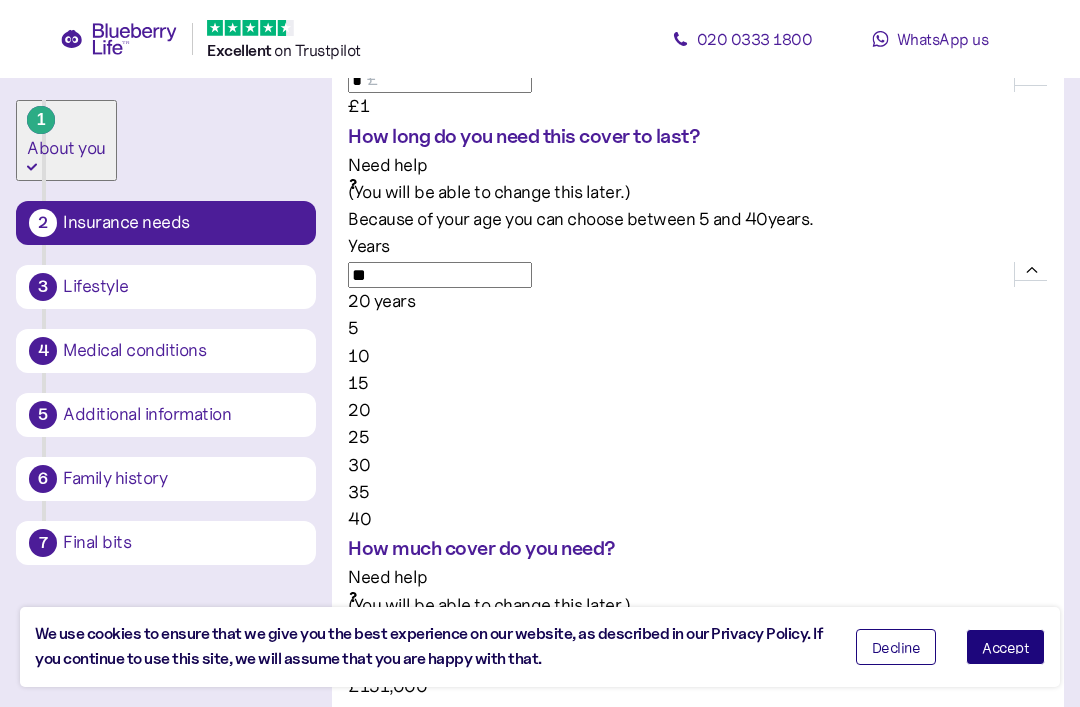 type on "*******" 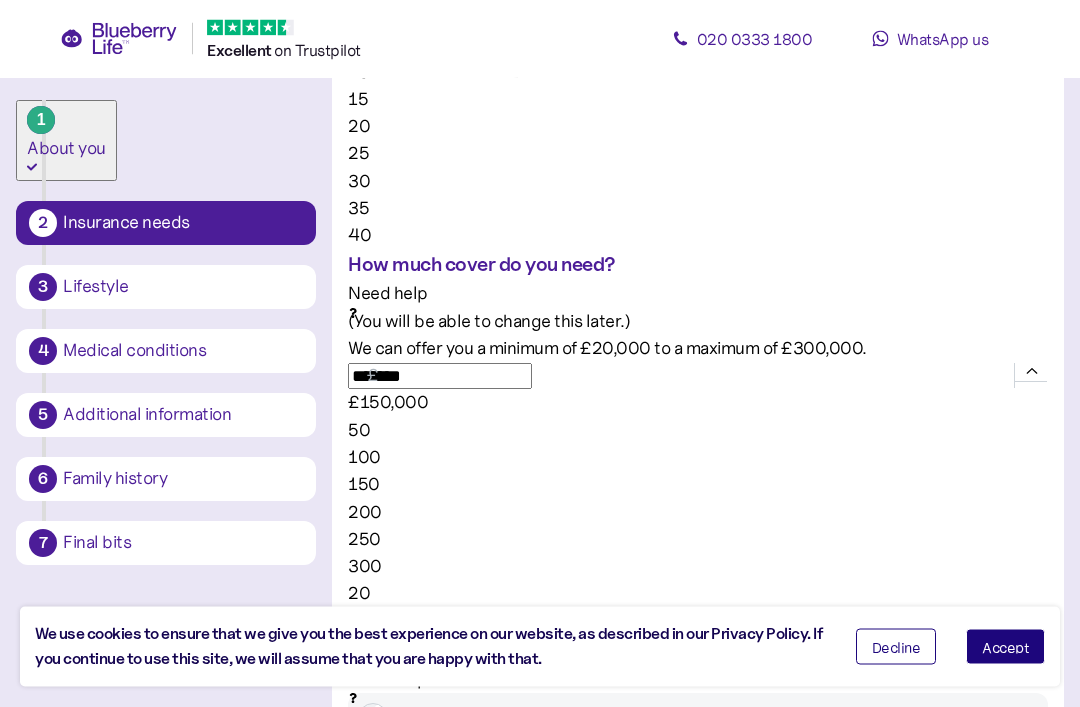scroll, scrollTop: 888, scrollLeft: 0, axis: vertical 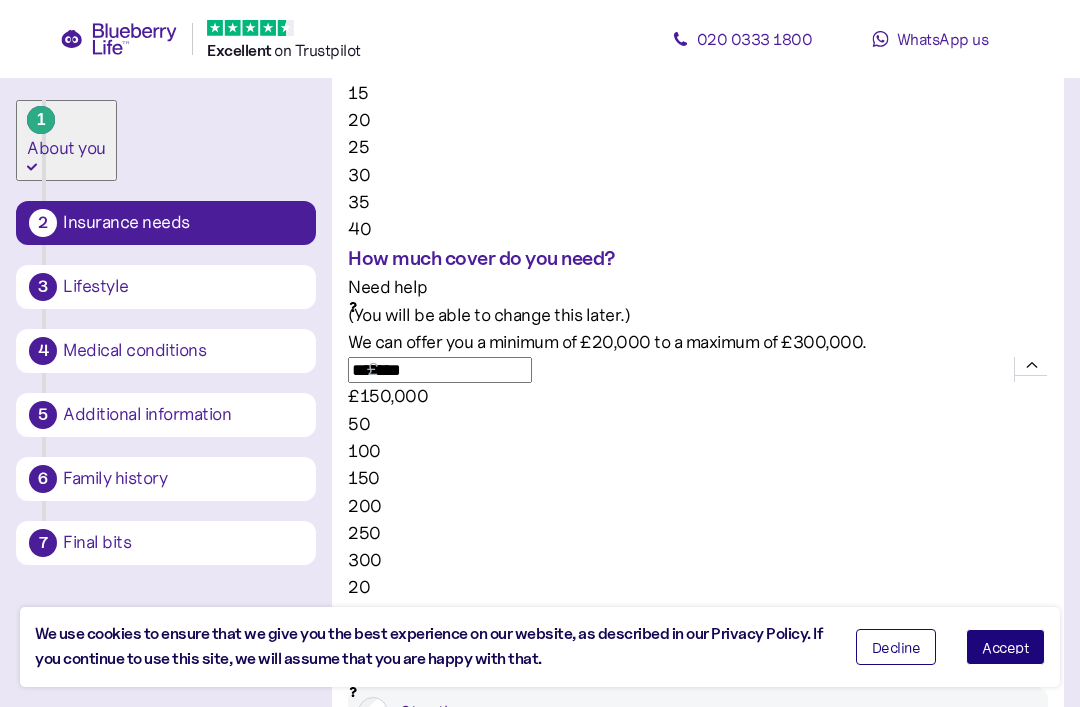 click on "Yes" at bounding box center [374, 917] 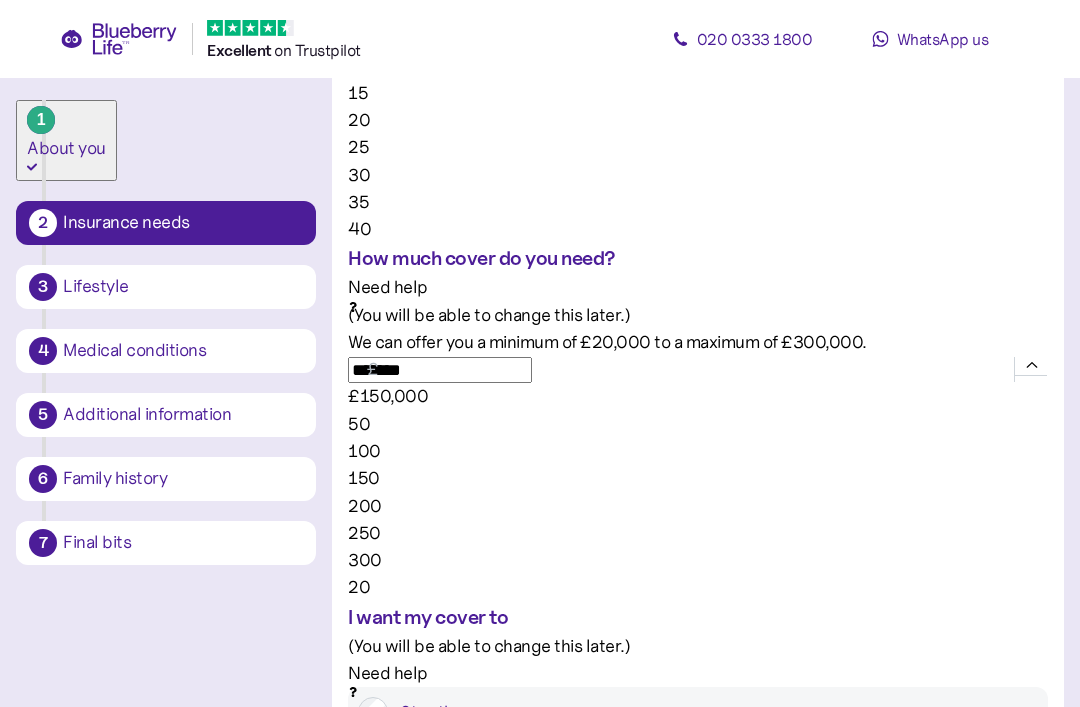 click on "Next" at bounding box center (702, 1035) 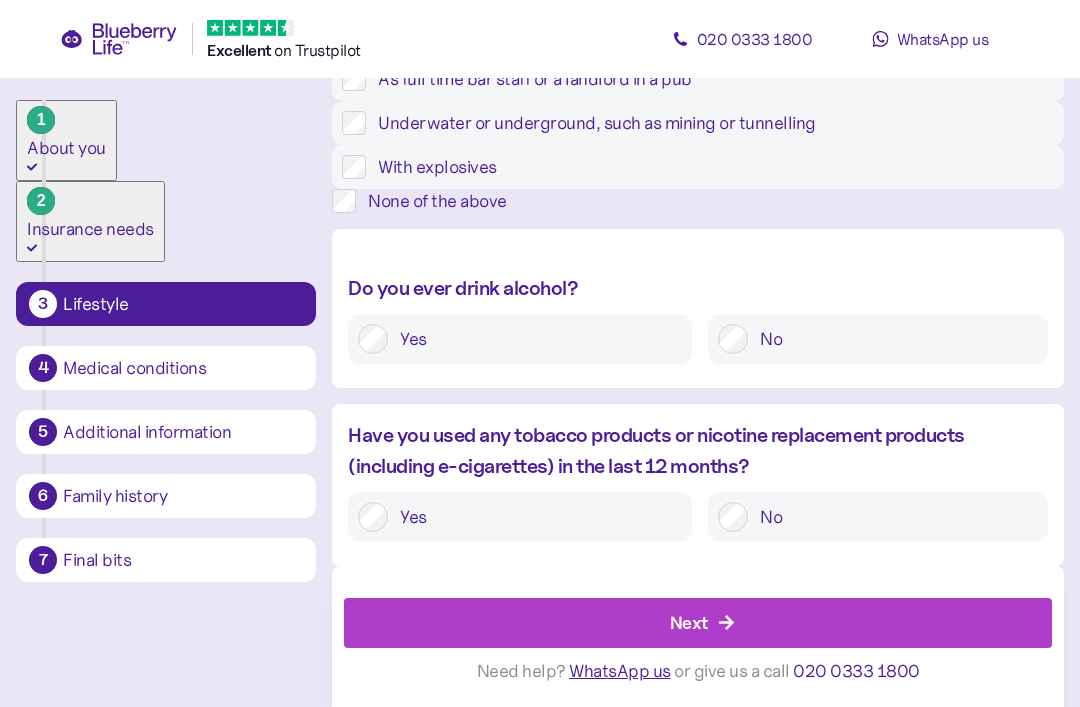 scroll, scrollTop: 744, scrollLeft: 0, axis: vertical 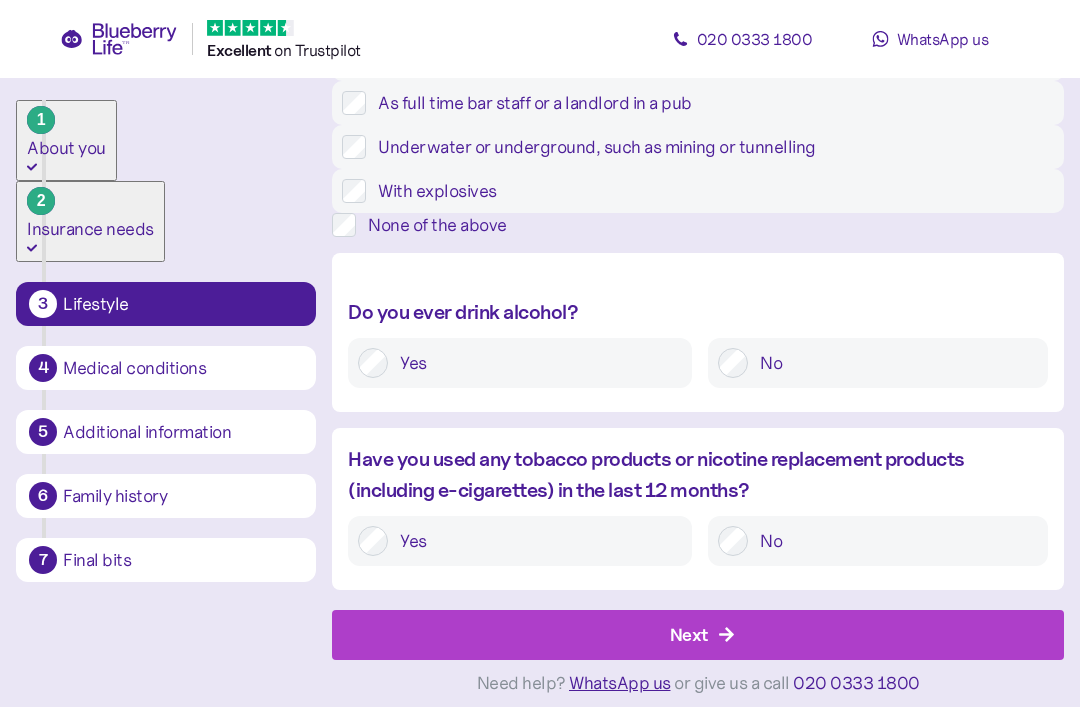 click on "Next" at bounding box center [689, 634] 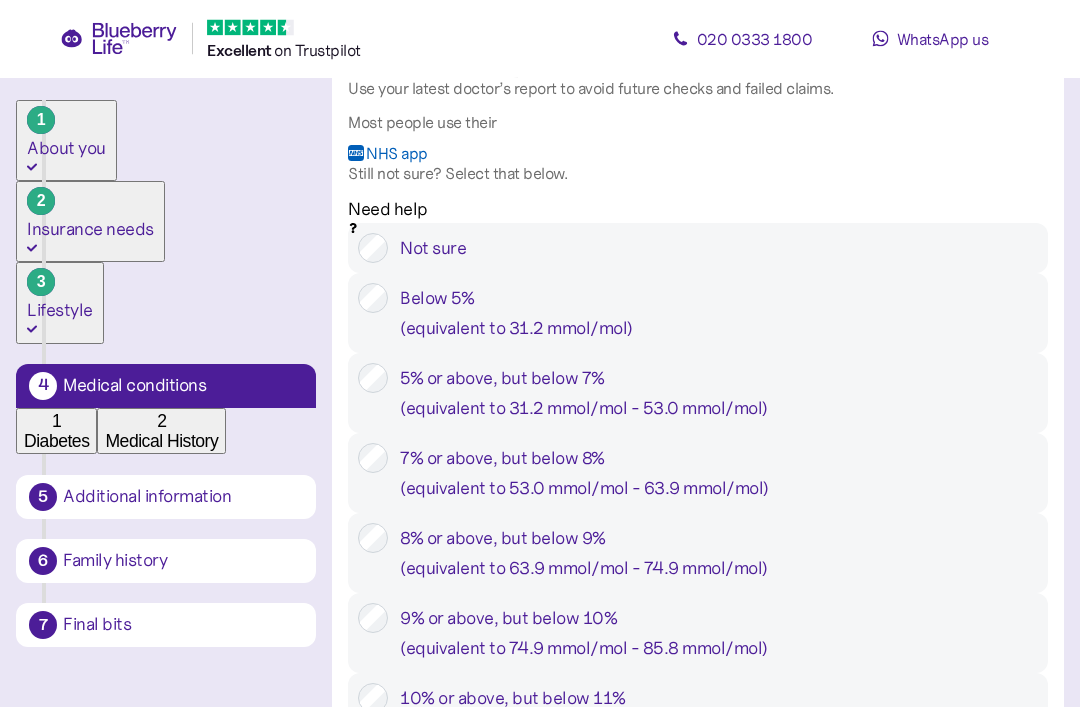 scroll, scrollTop: 690, scrollLeft: 0, axis: vertical 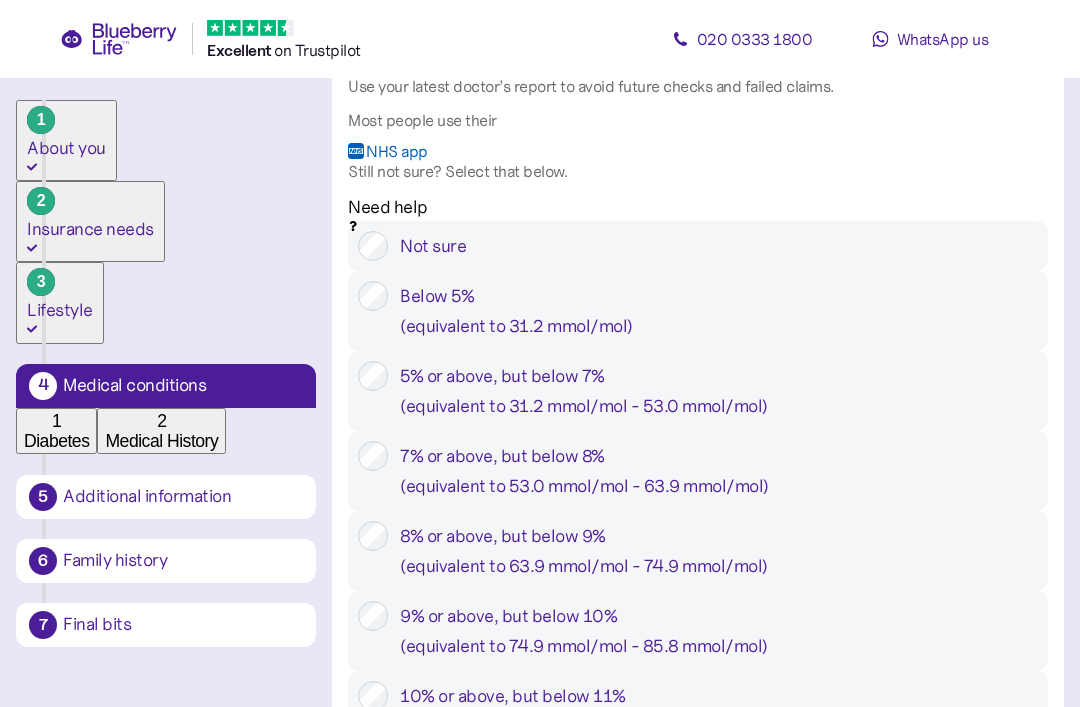 click on "7% or above, but below 8% ( equivalent to 53.0 mmol/mol - 63.9 mmol/mol )" at bounding box center [713, 471] 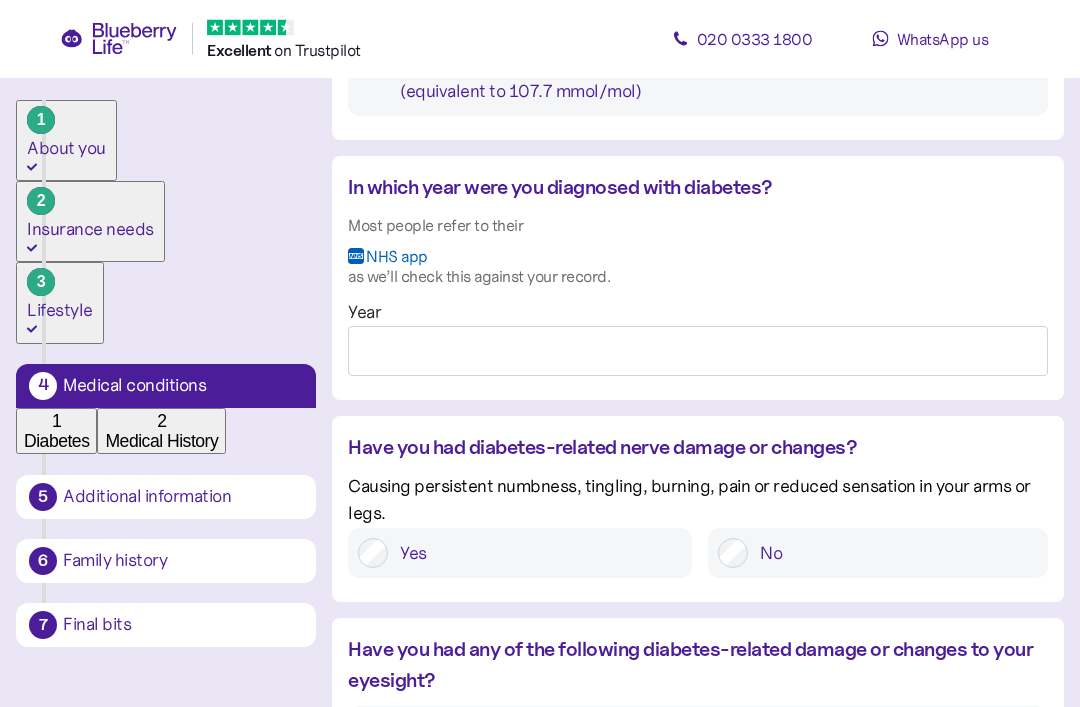 scroll, scrollTop: 1485, scrollLeft: 0, axis: vertical 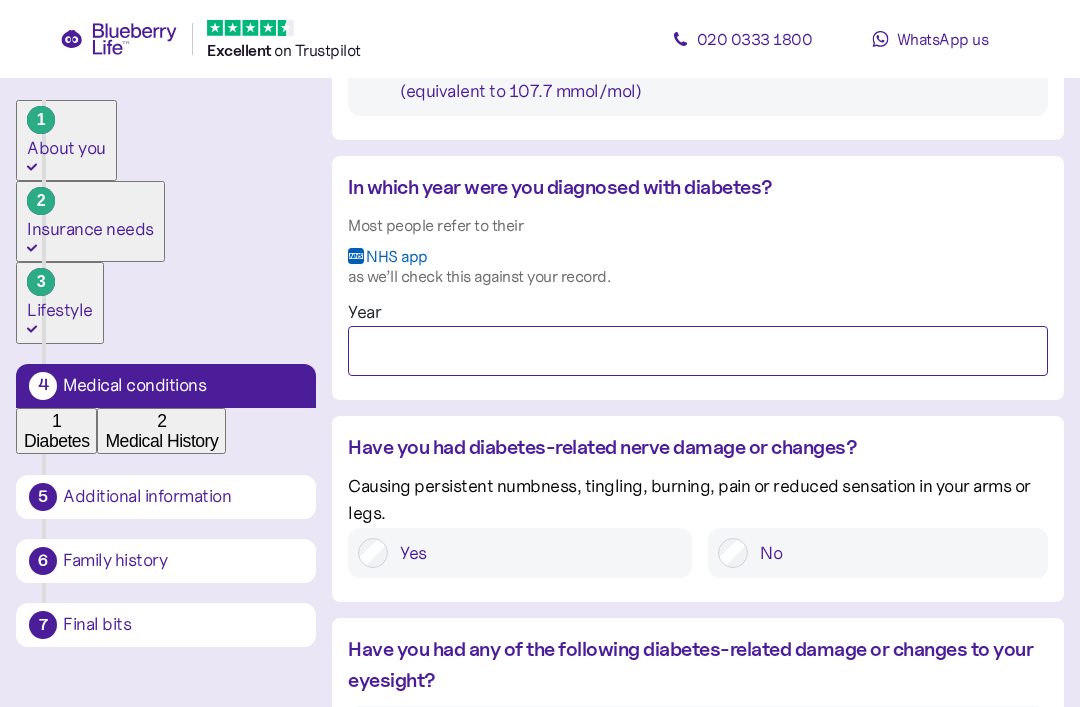 click on "Year" at bounding box center [698, 351] 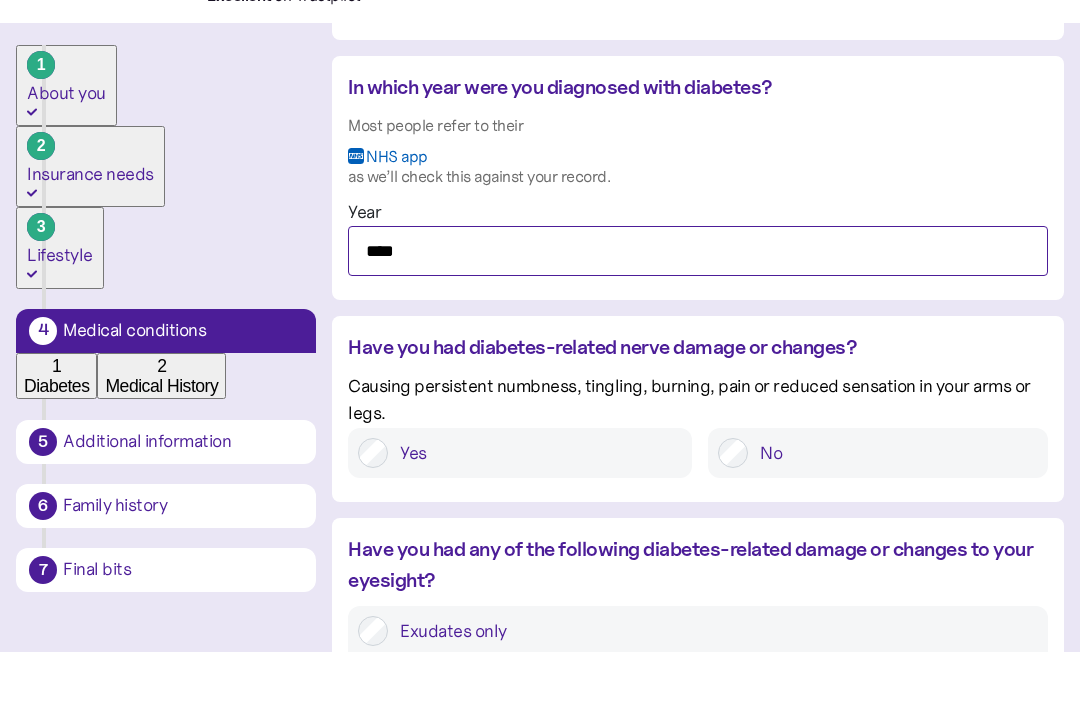 scroll, scrollTop: 1539, scrollLeft: 0, axis: vertical 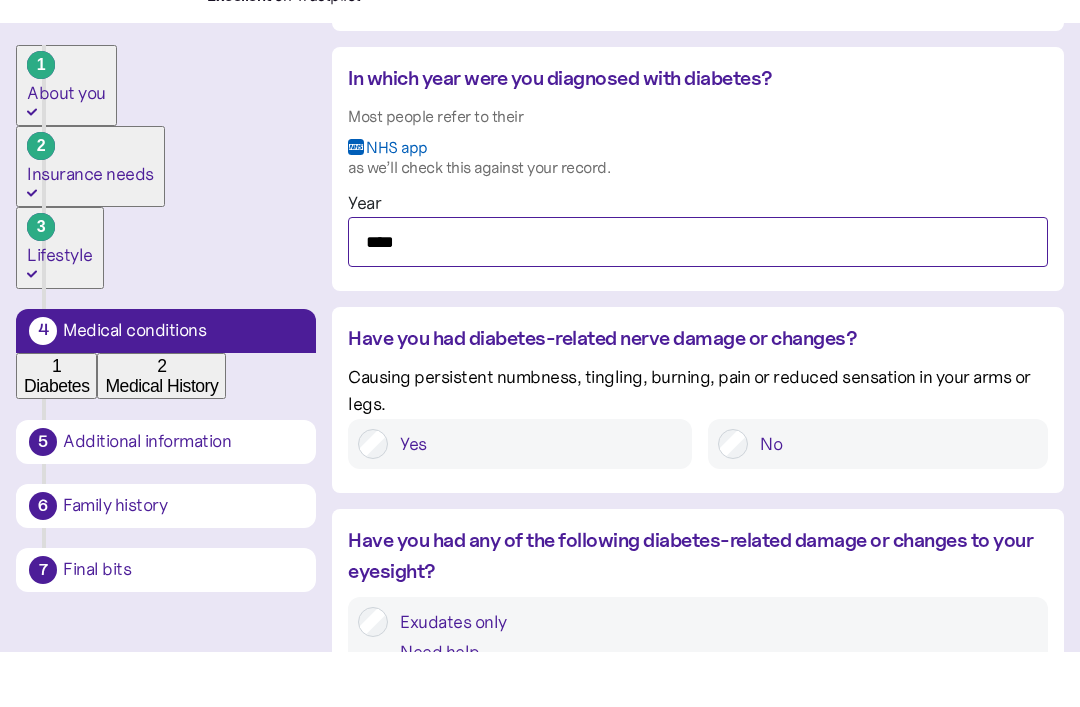 type on "****" 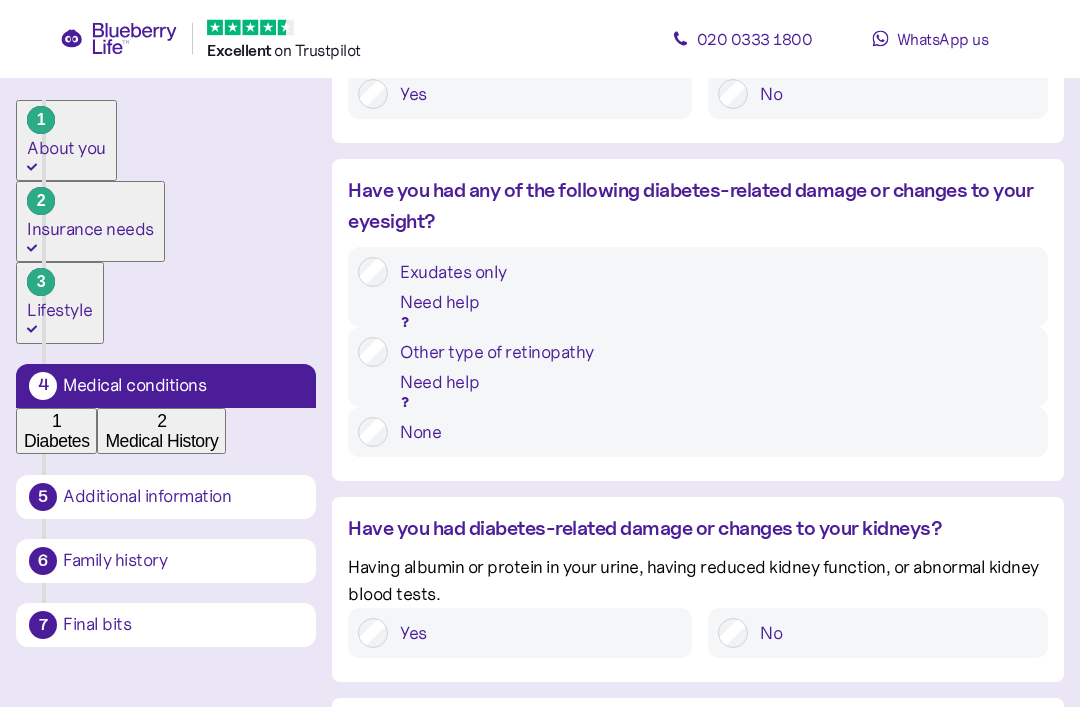 scroll, scrollTop: 1944, scrollLeft: 0, axis: vertical 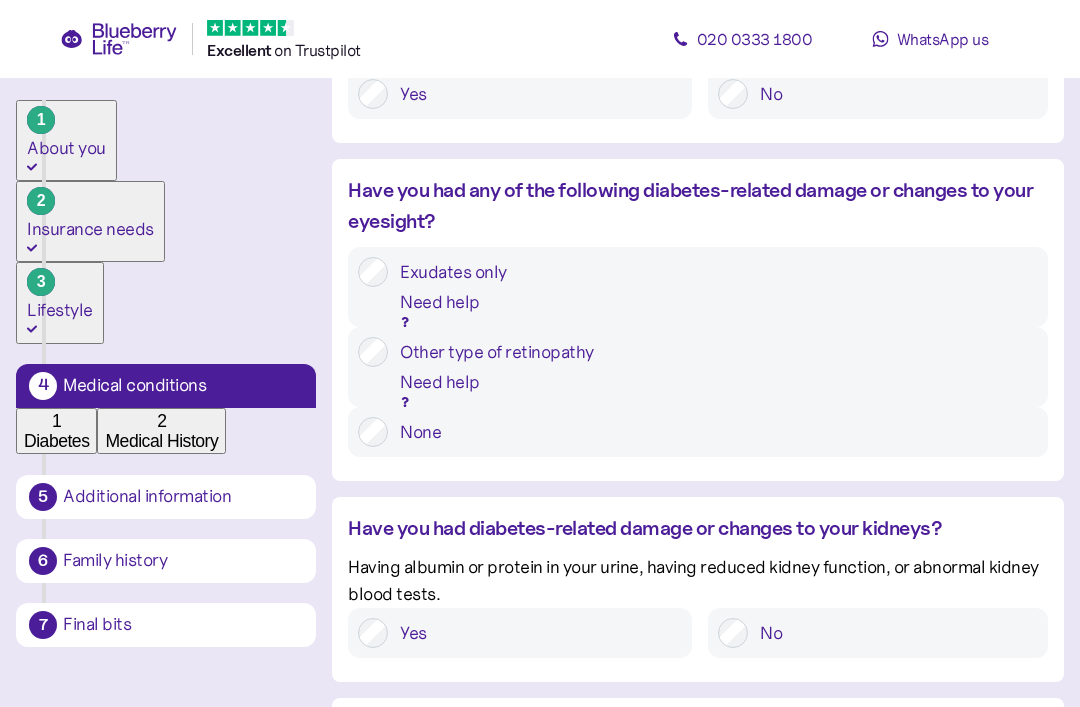 click on "None" at bounding box center [698, 432] 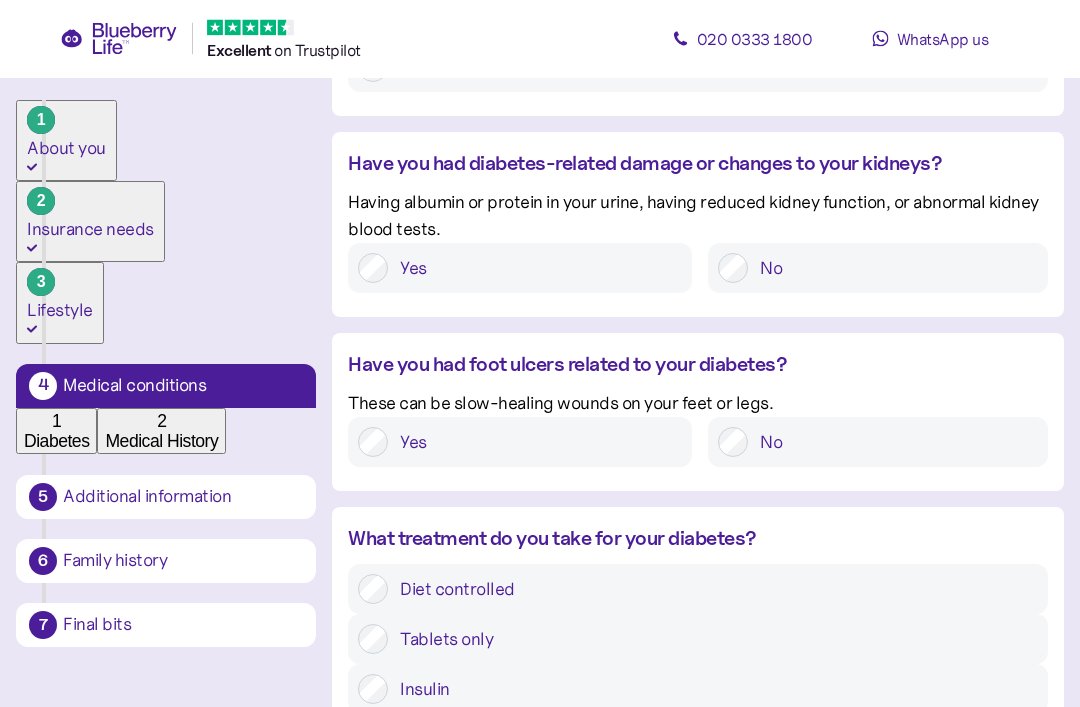 scroll, scrollTop: 2344, scrollLeft: 0, axis: vertical 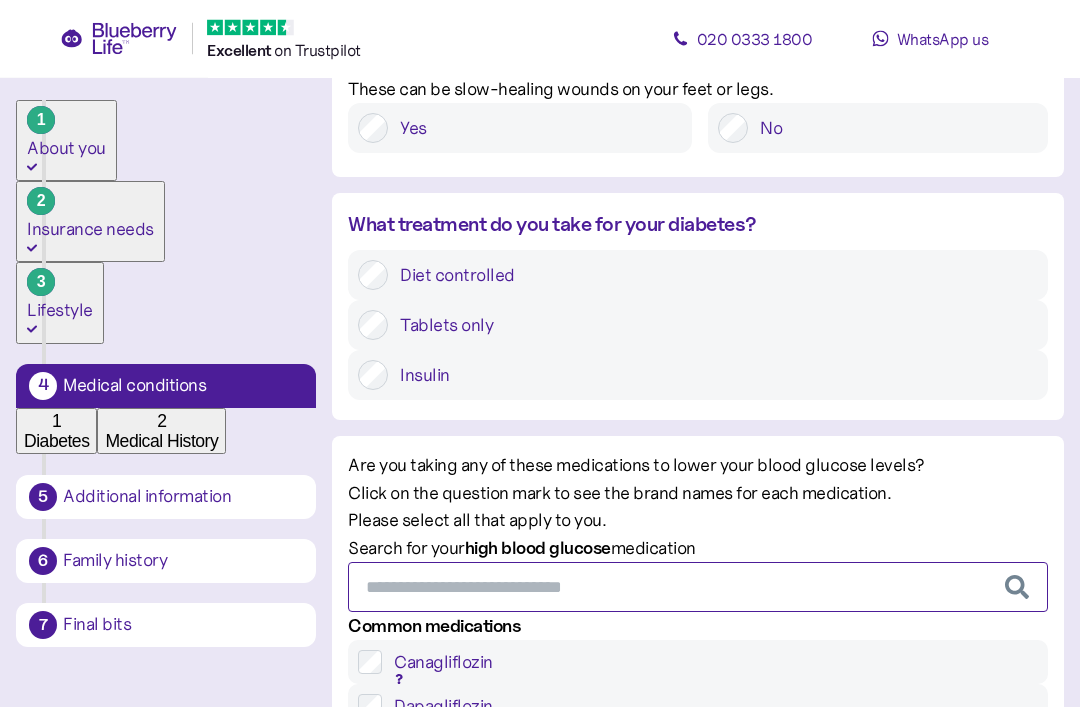 click at bounding box center [698, 588] 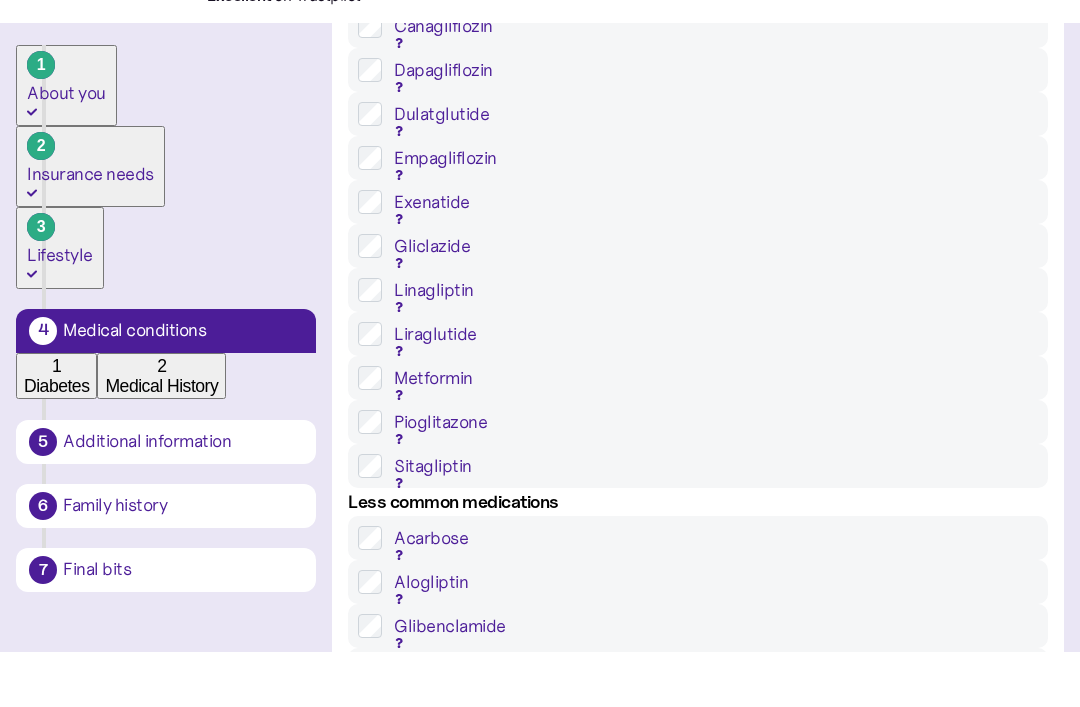scroll, scrollTop: 3206, scrollLeft: 0, axis: vertical 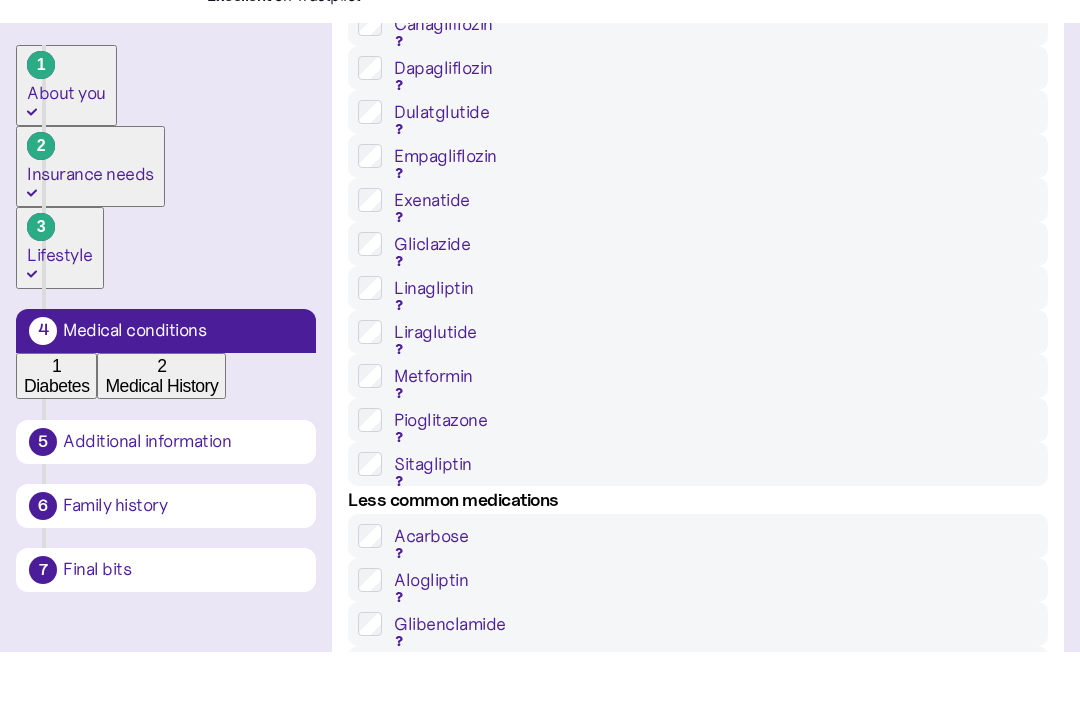 click on "Metformin Competact, Diagemet XL, Eucreas, Glucophage, Glucophage SR Janumet, Jentadueto, Komboglyze, Metformin, Sukkarto SR, Synjardy" at bounding box center [698, 431] 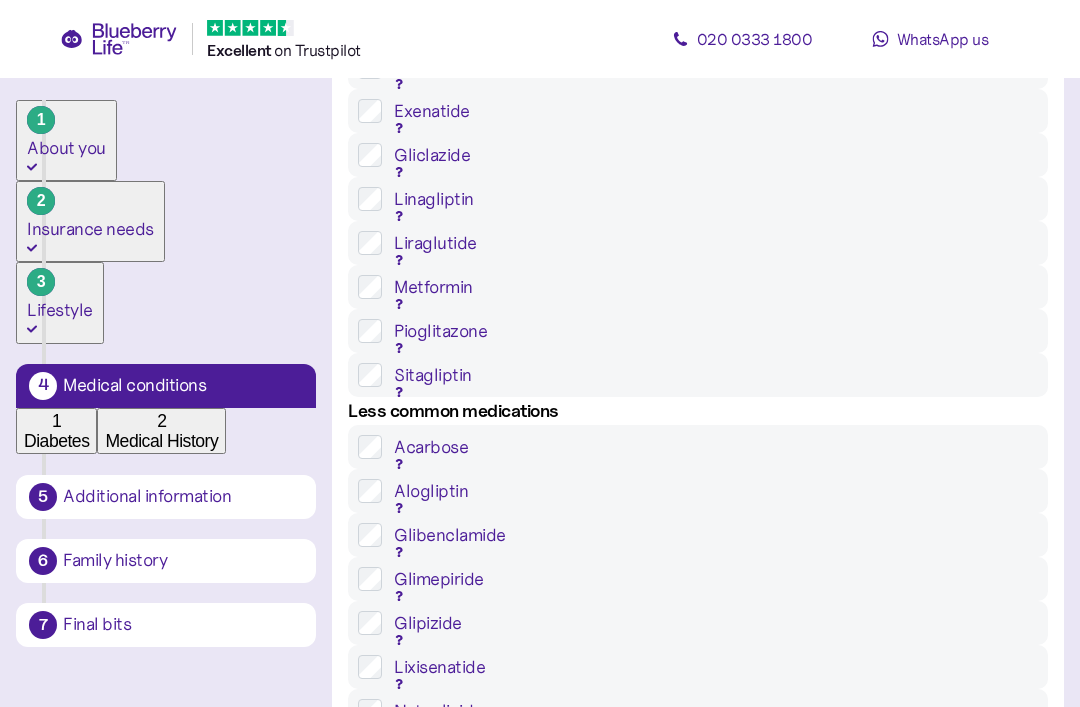 scroll, scrollTop: 3371, scrollLeft: 0, axis: vertical 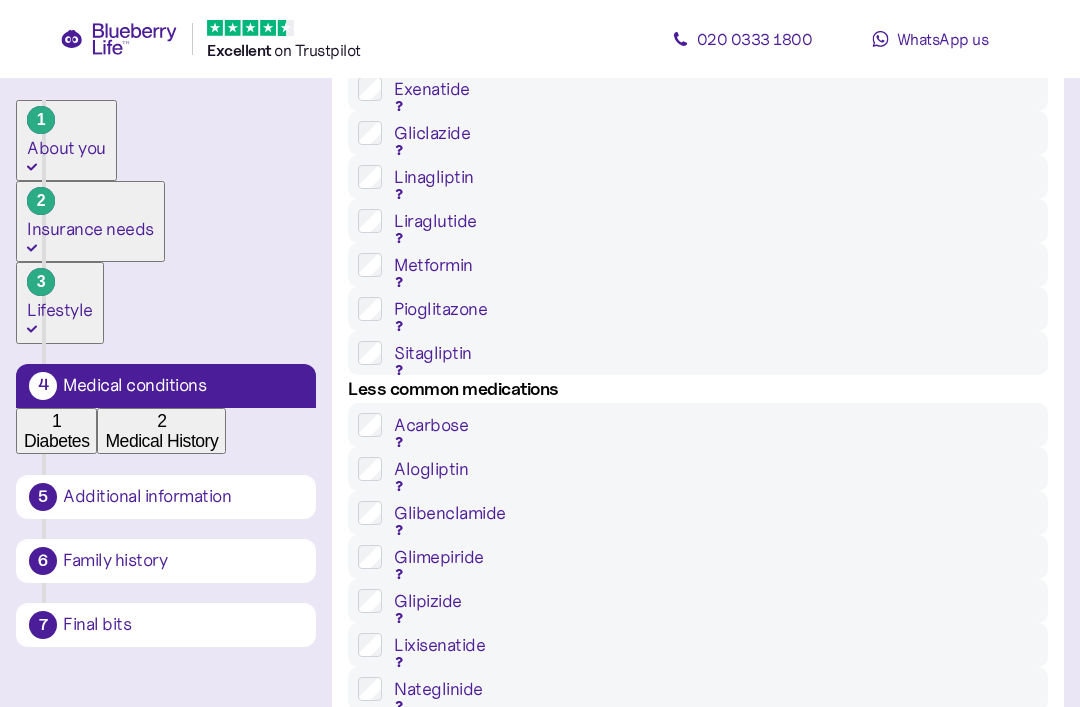 click on "Confirm  1 of 2" at bounding box center [689, 956] 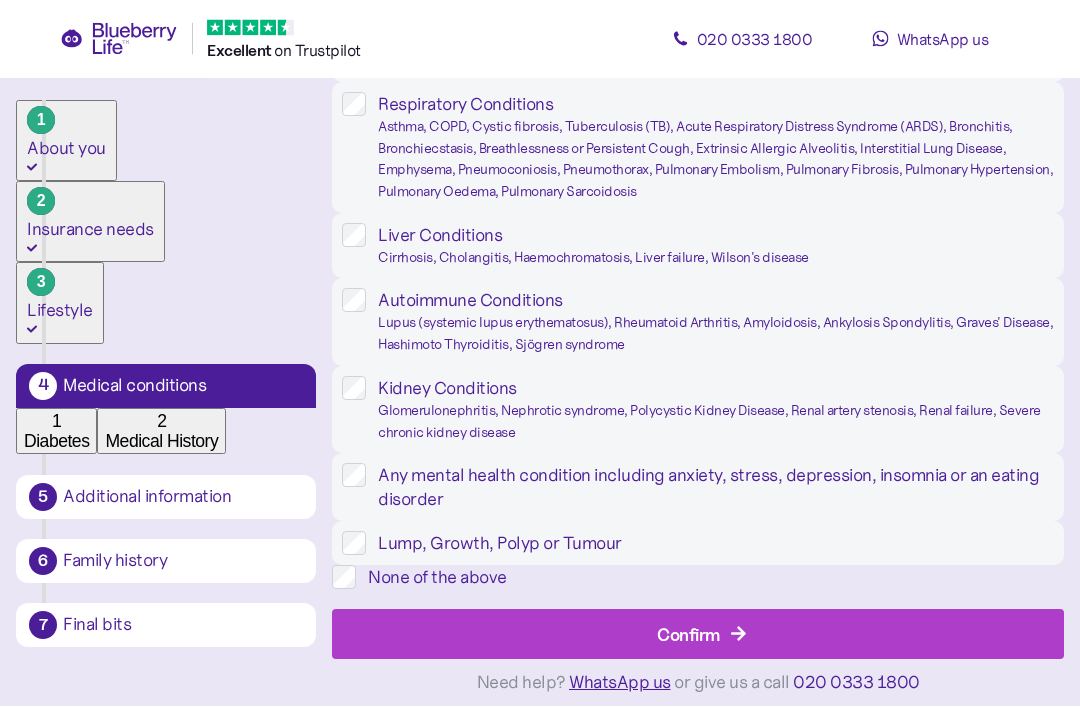 scroll, scrollTop: 1926, scrollLeft: 0, axis: vertical 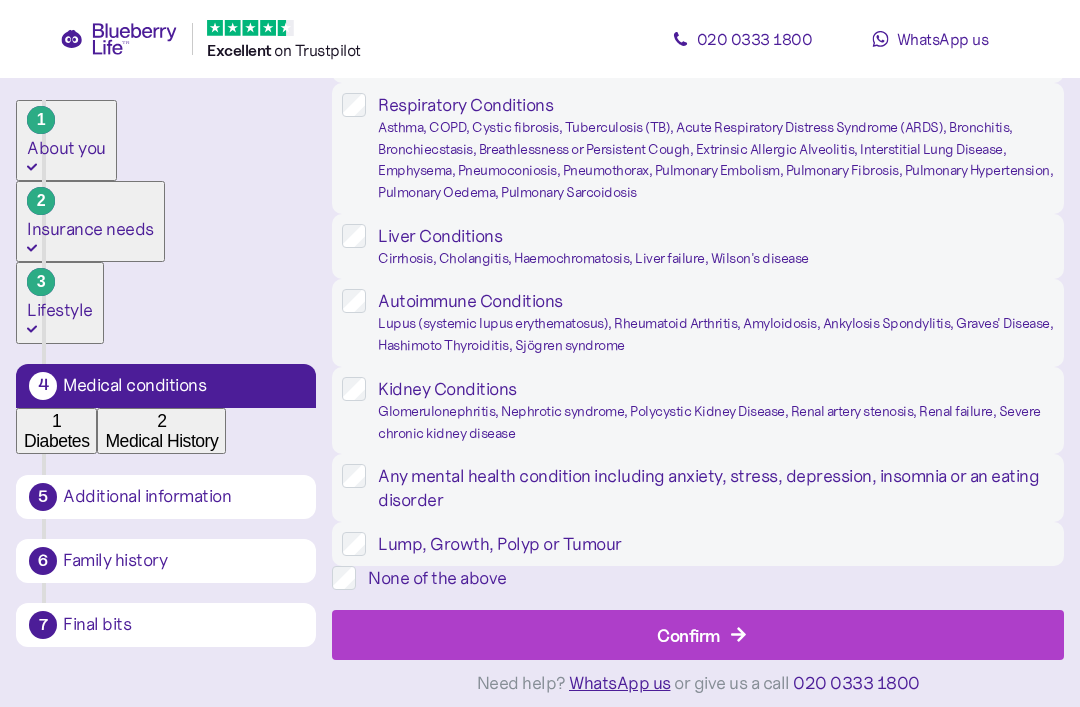 click on "Confirm" at bounding box center (688, 635) 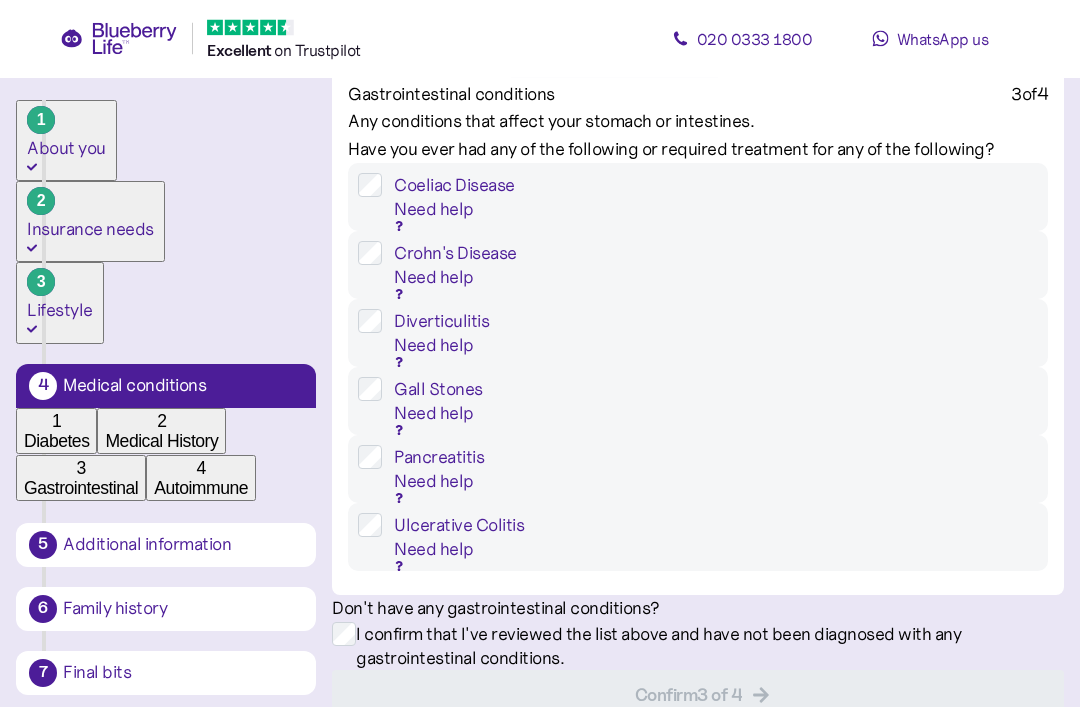 scroll, scrollTop: 194, scrollLeft: 0, axis: vertical 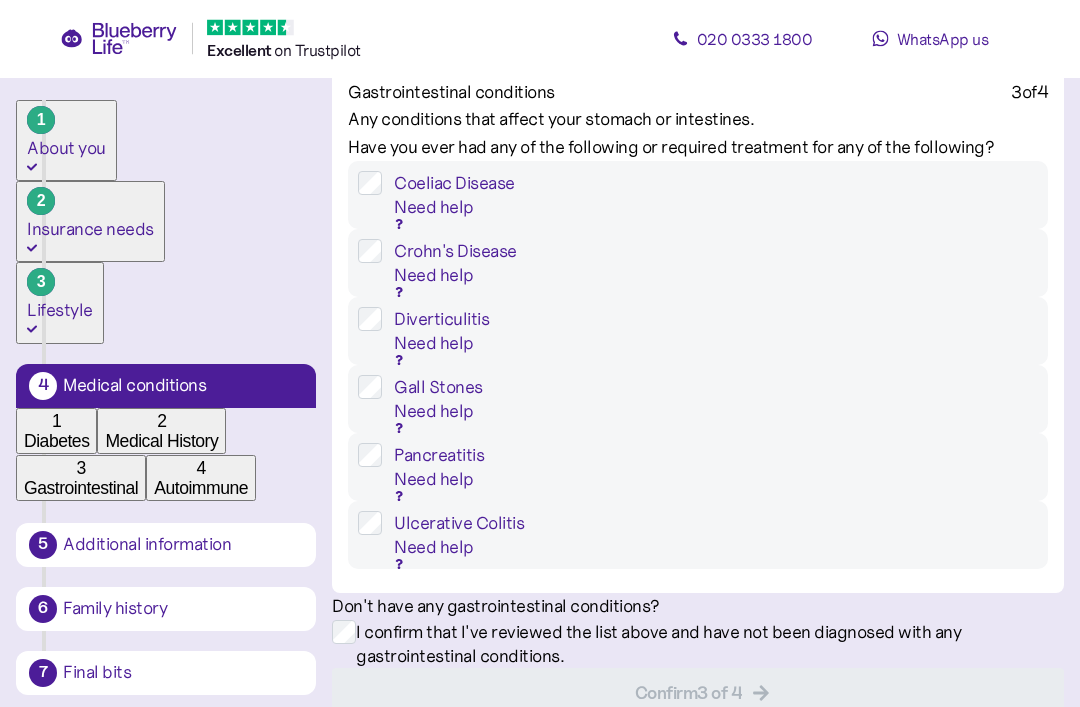 click on "Coeliac Disease Need help Severe gluten allergy that may cause fatigue, weight loss, bloating, diarrhoea or other abdominal symptoms. Please do not tick this box if you just have a mild wheat intolerance." at bounding box center (698, 196) 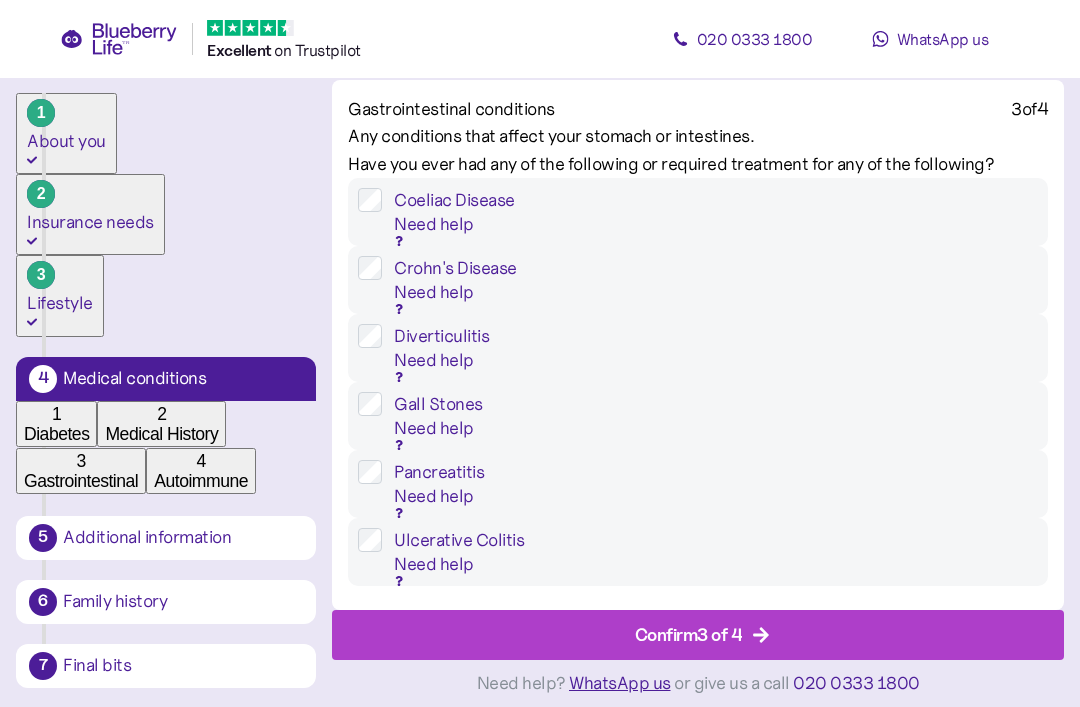 scroll, scrollTop: 224, scrollLeft: 0, axis: vertical 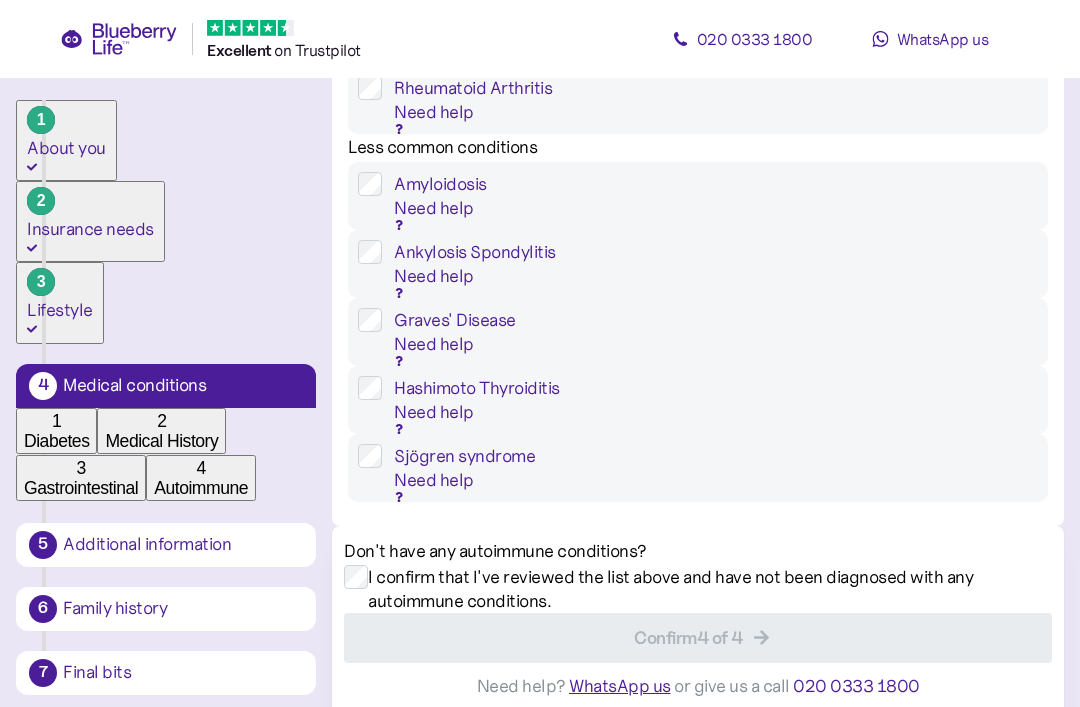 click on "Hashimoto Thyroiditis" at bounding box center (716, 388) 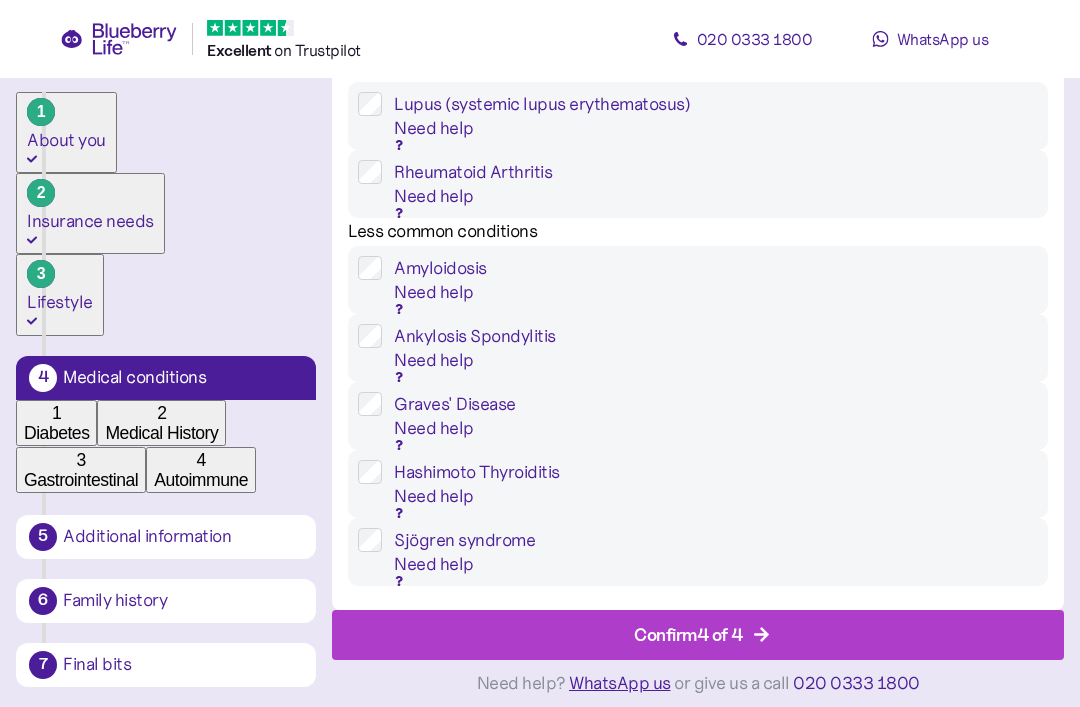 scroll, scrollTop: 427, scrollLeft: 0, axis: vertical 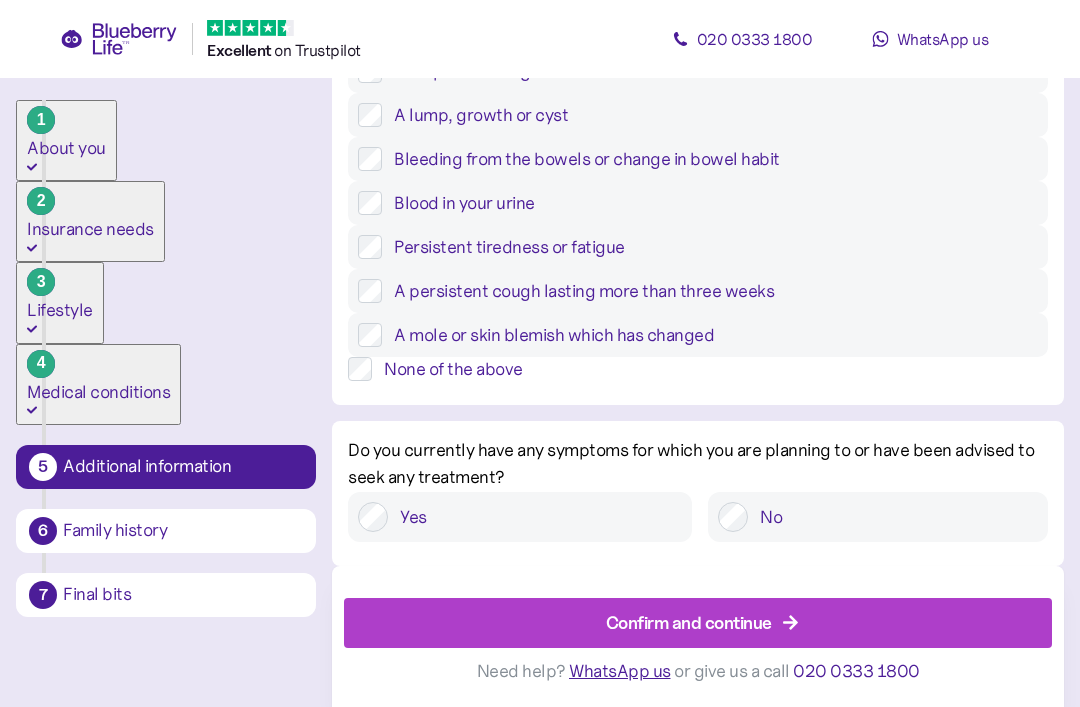 click on "None of the above" at bounding box center (698, 369) 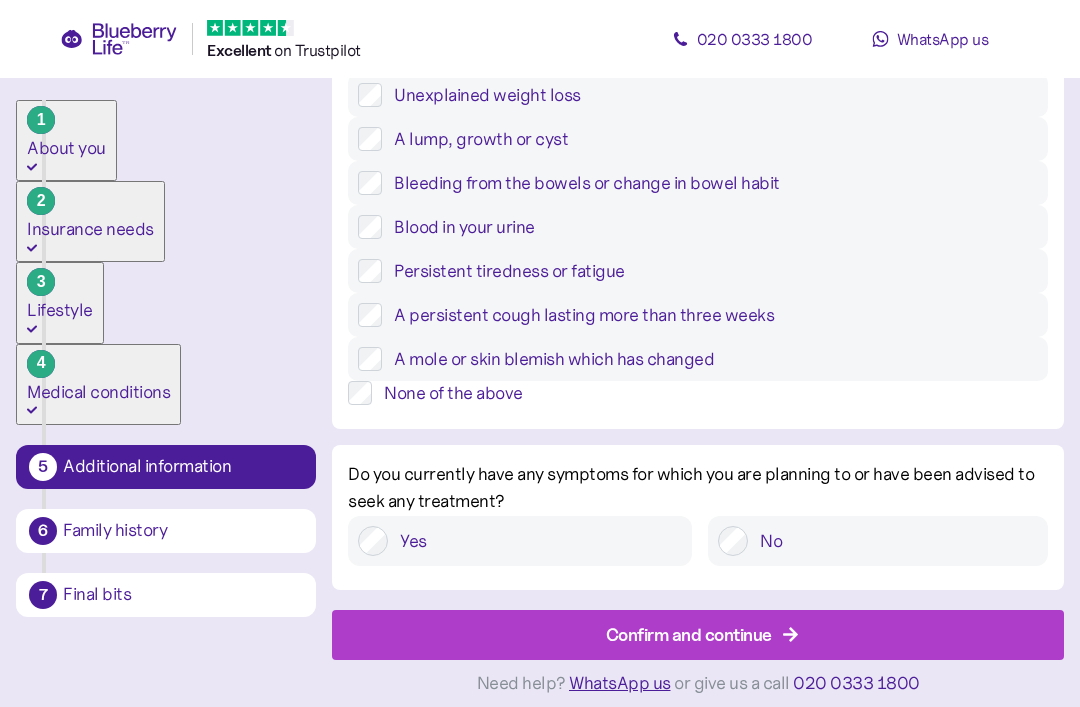 click on "Confirm and continue" at bounding box center (689, 634) 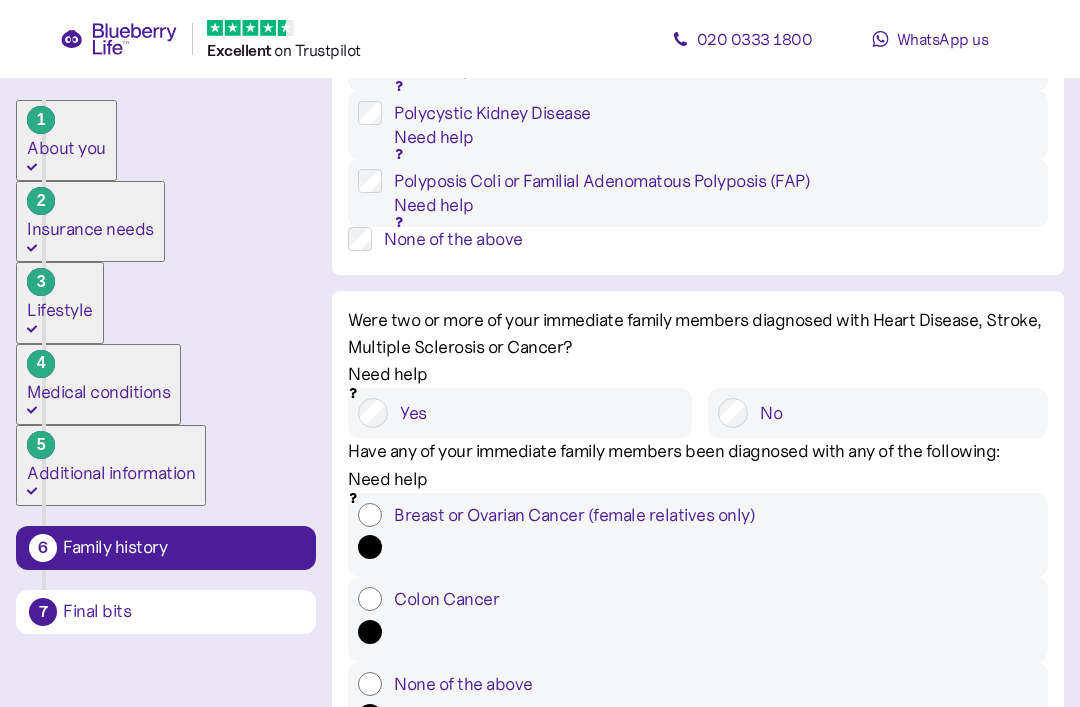 scroll, scrollTop: 599, scrollLeft: 0, axis: vertical 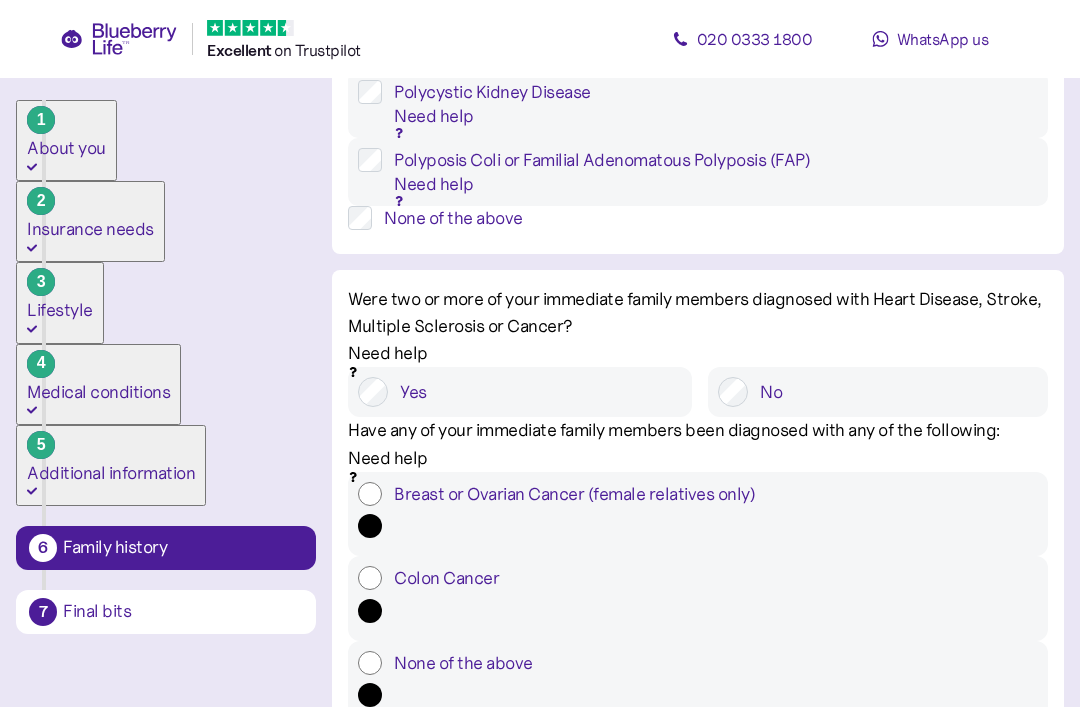 click on "Confirm and continue" at bounding box center [689, 790] 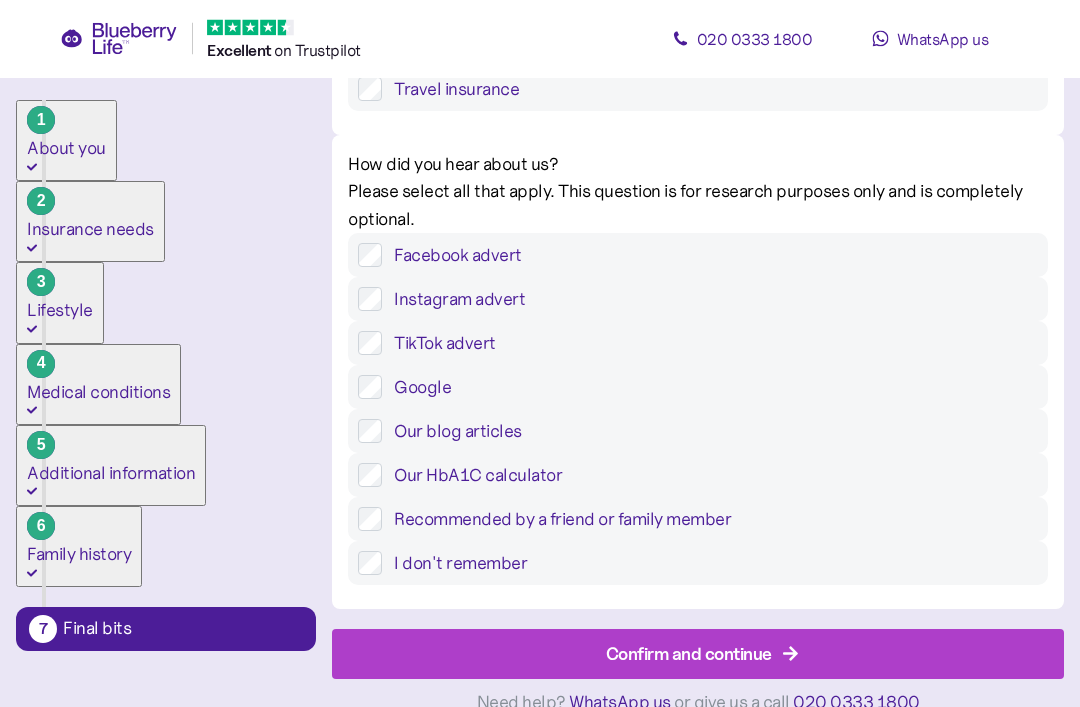 scroll, scrollTop: 448, scrollLeft: 0, axis: vertical 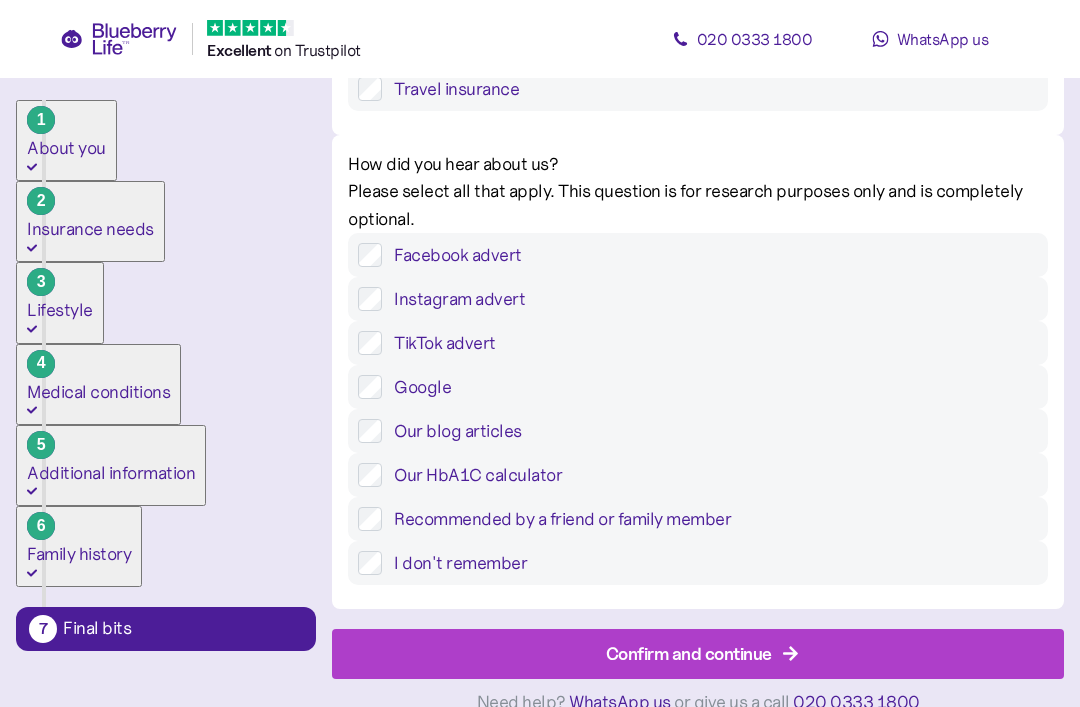 click on "Confirm and continue" at bounding box center (689, 653) 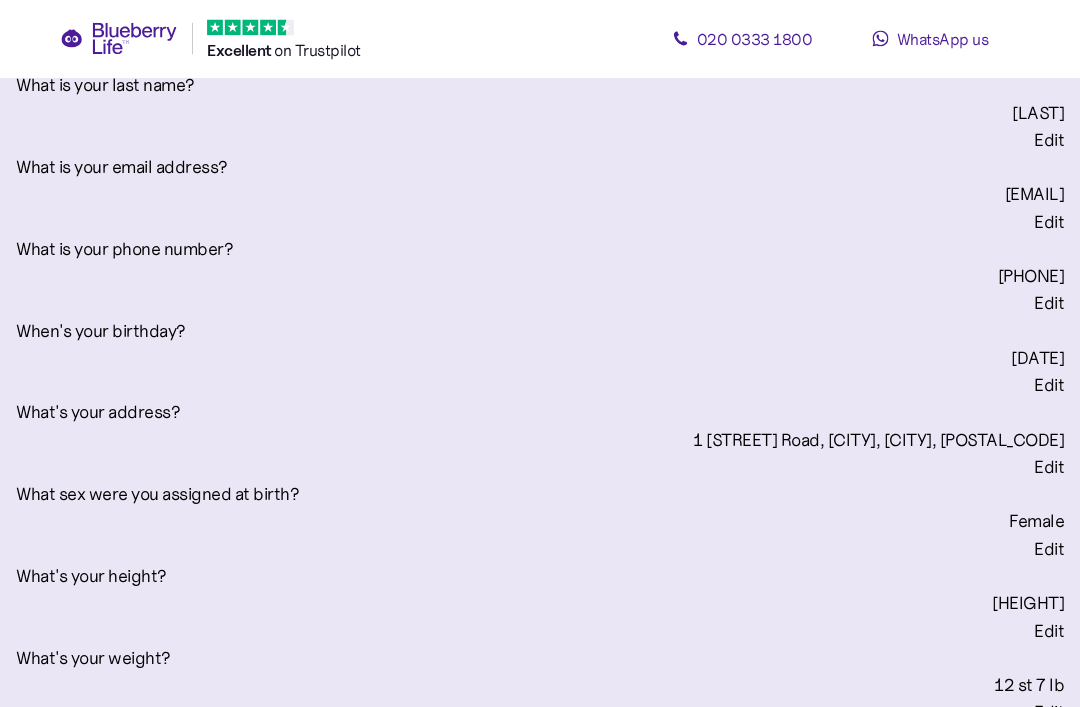 scroll, scrollTop: 607, scrollLeft: 0, axis: vertical 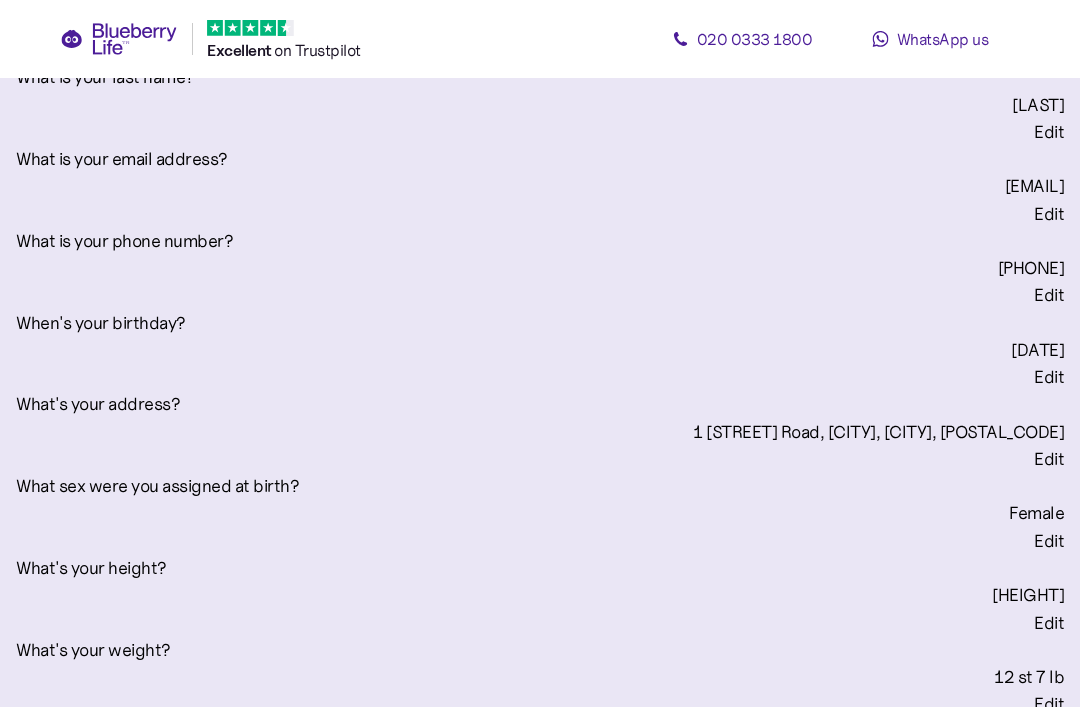 click on "Confirm and proceed" at bounding box center (531, 4660) 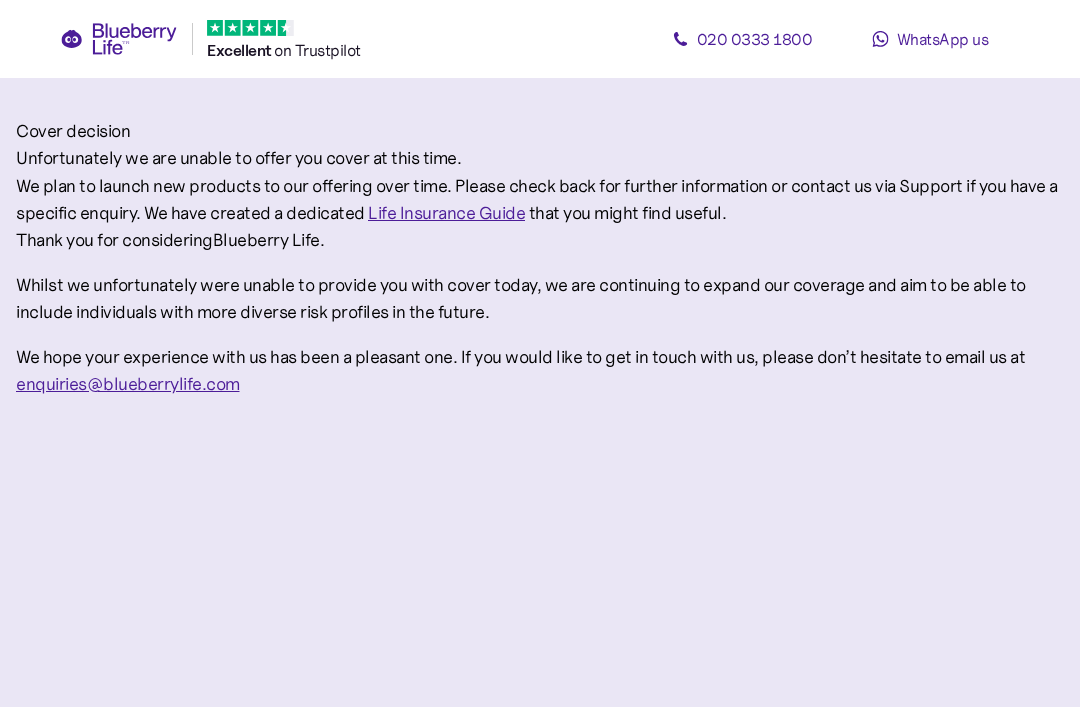 scroll, scrollTop: 0, scrollLeft: 0, axis: both 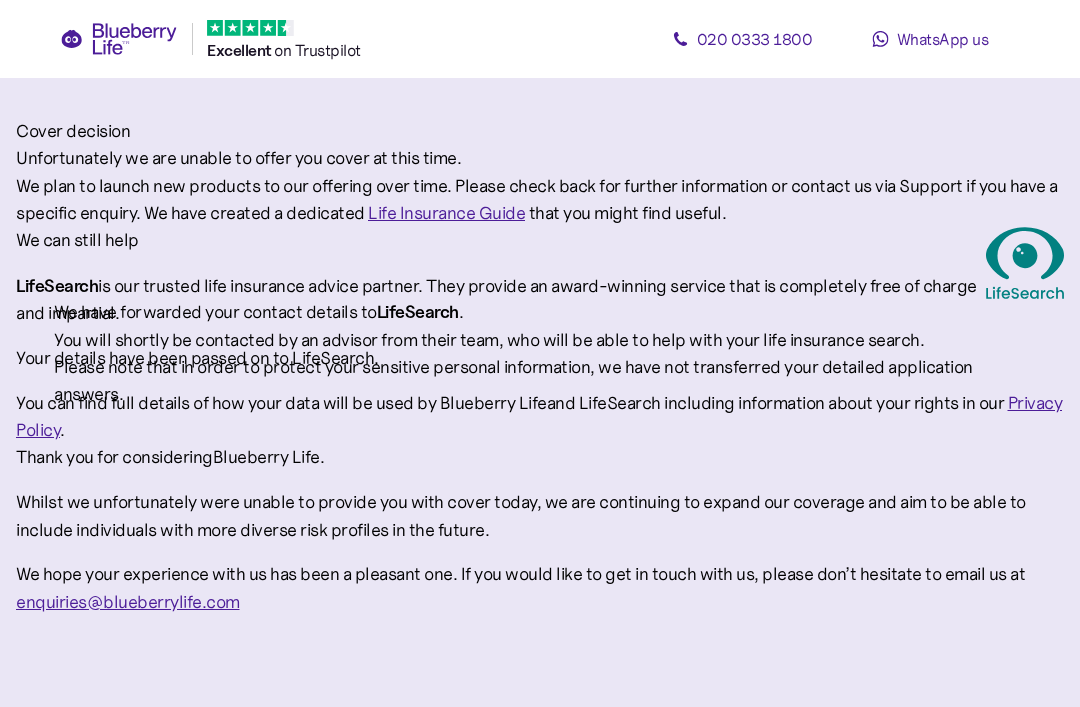 click at bounding box center [540, 707] 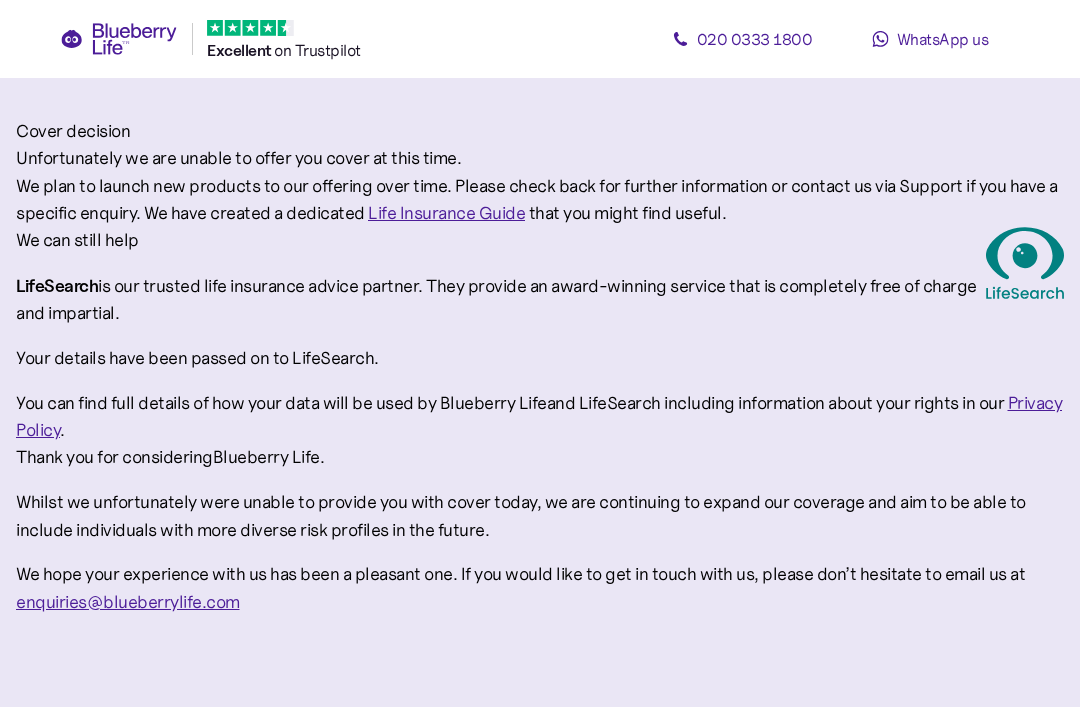 scroll, scrollTop: 0, scrollLeft: 0, axis: both 